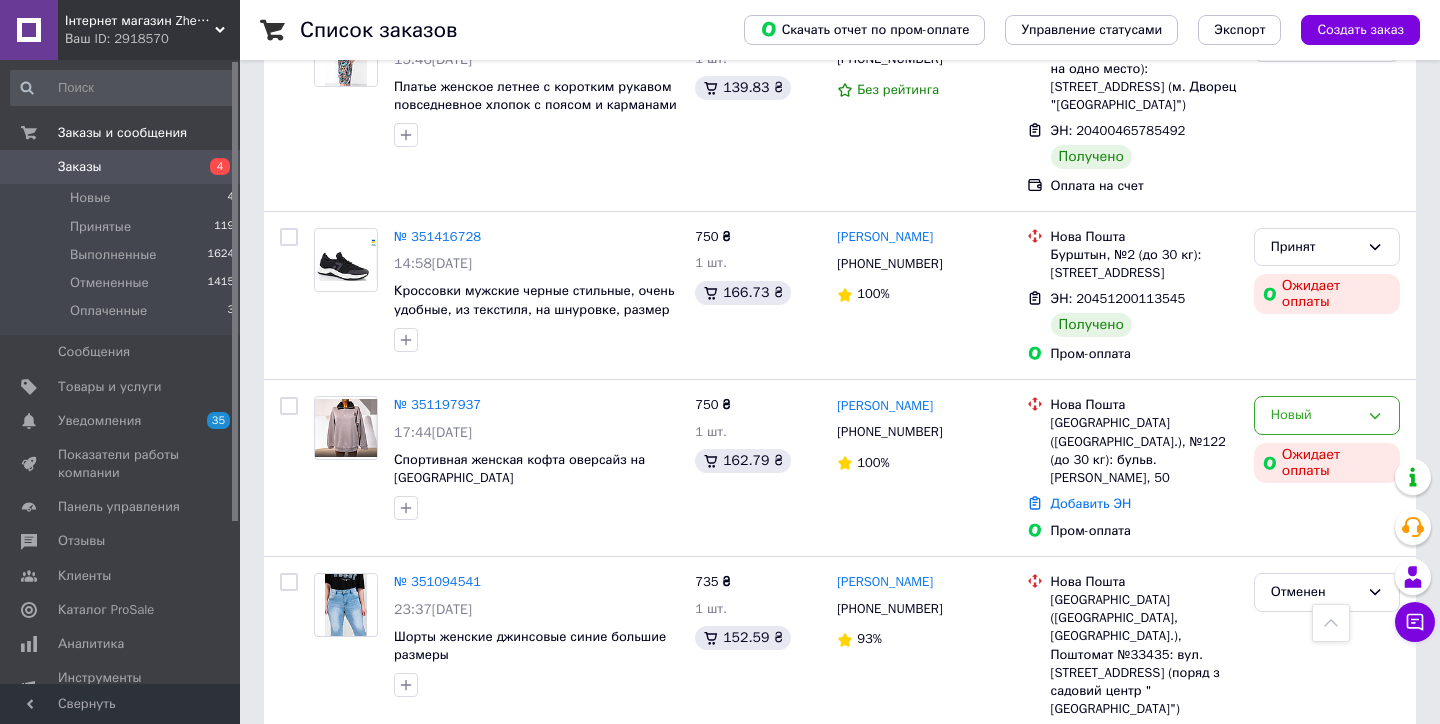 scroll, scrollTop: 1629, scrollLeft: 0, axis: vertical 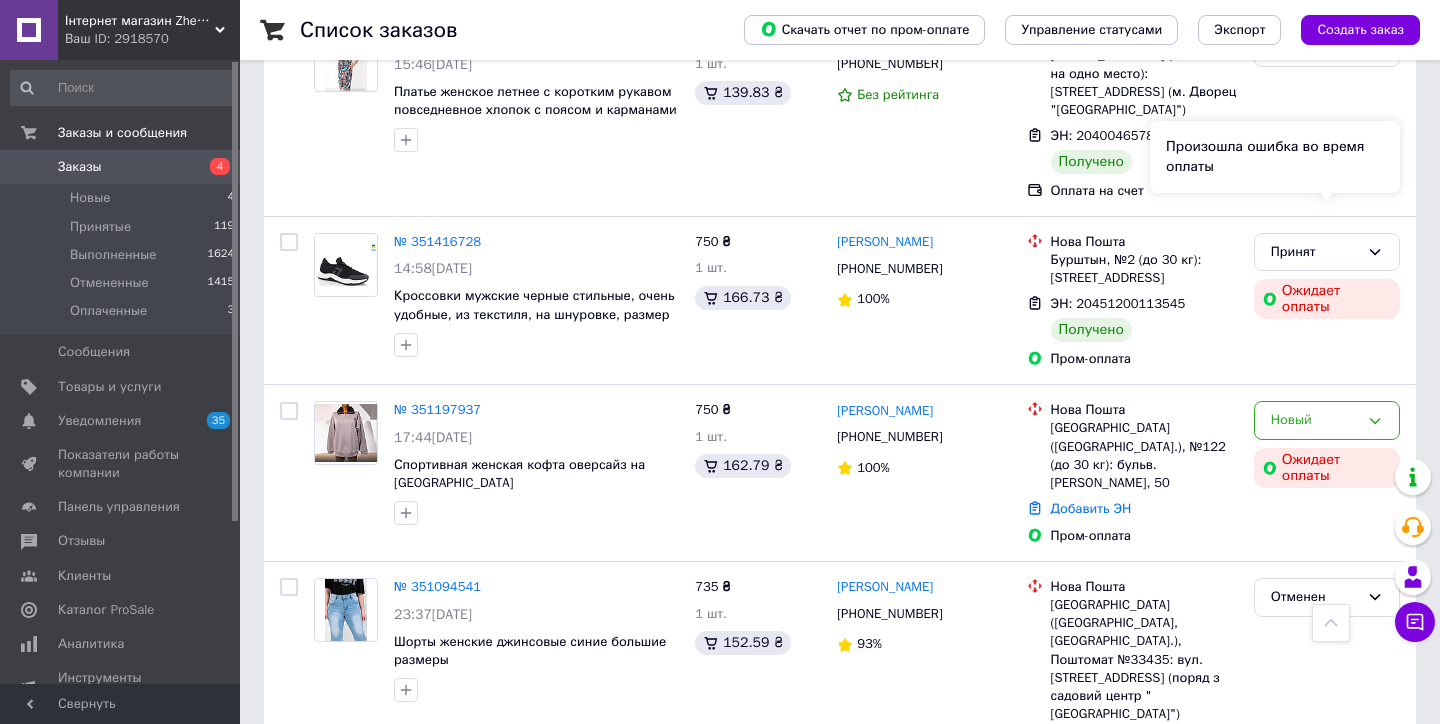 click on "Произошла ошибка во время оплаты" at bounding box center (1275, 157) 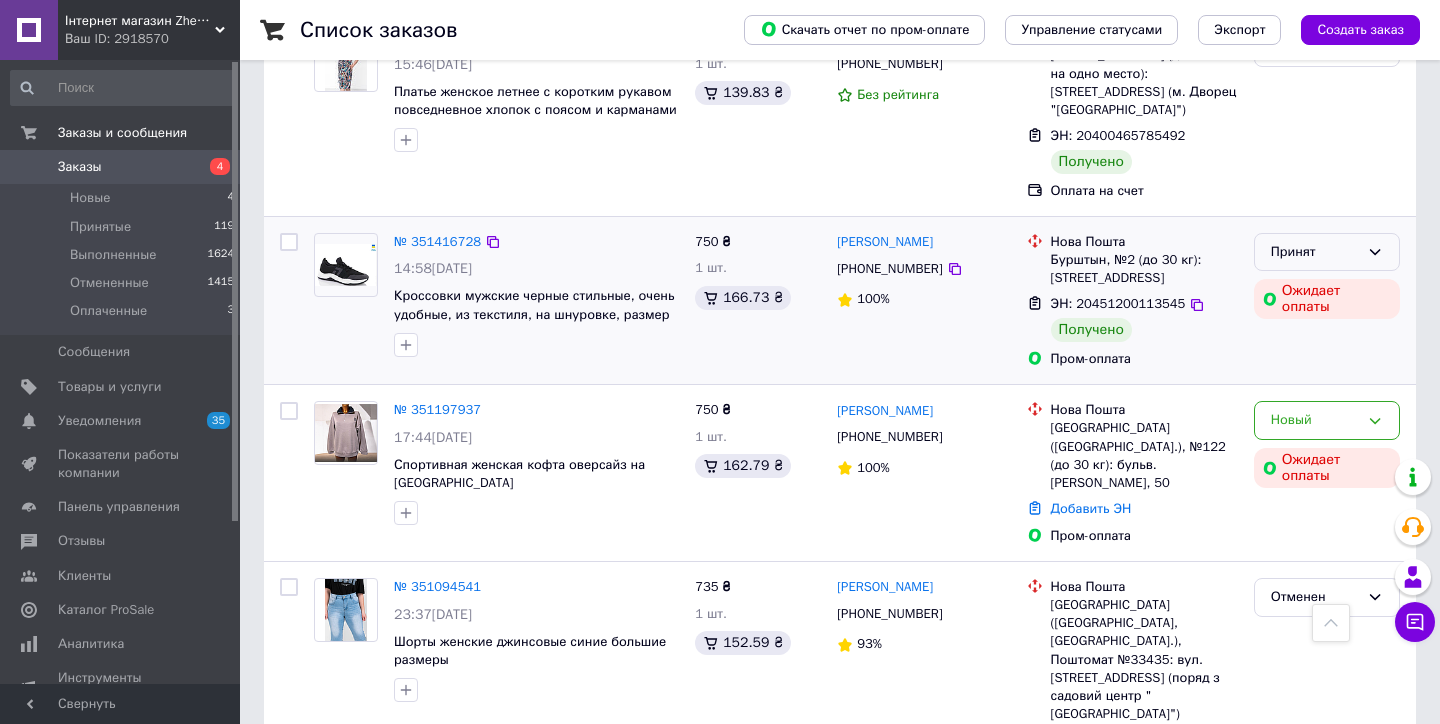 click 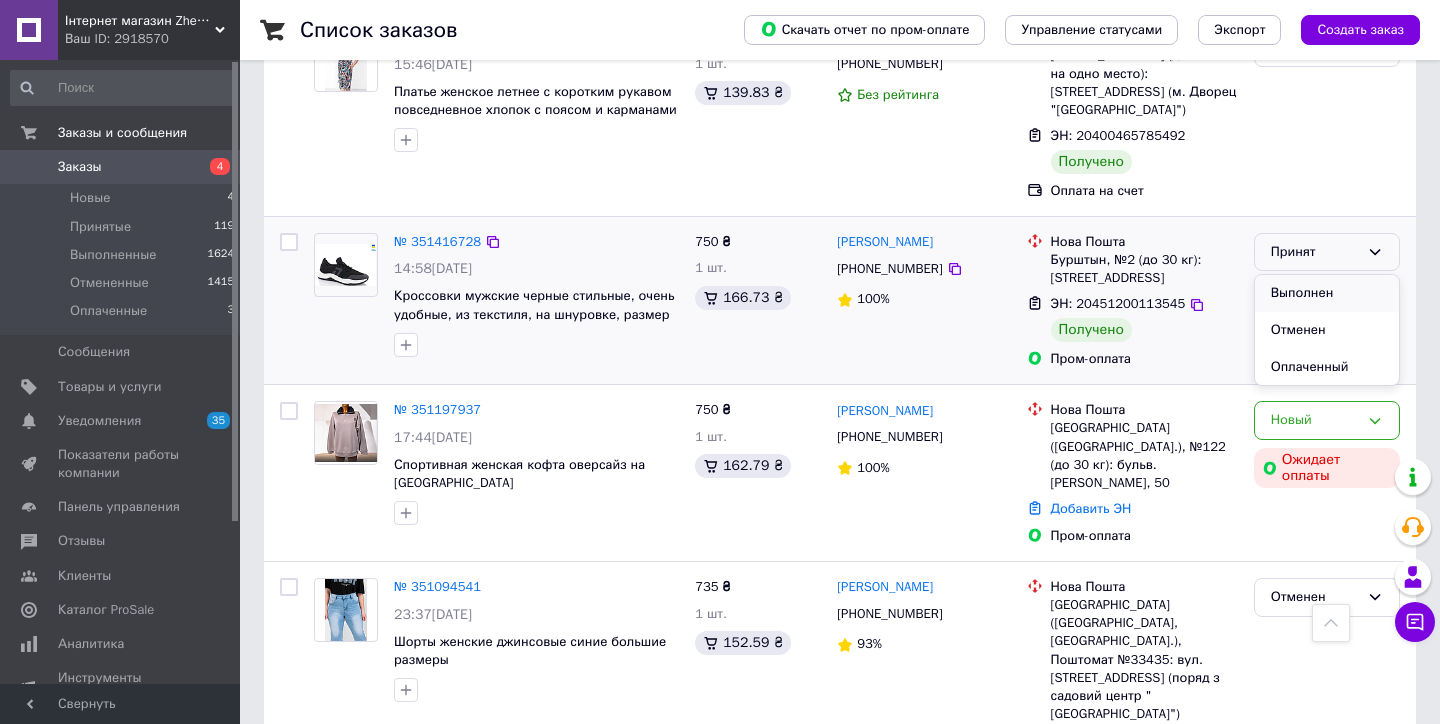 click on "Выполнен" at bounding box center [1327, 293] 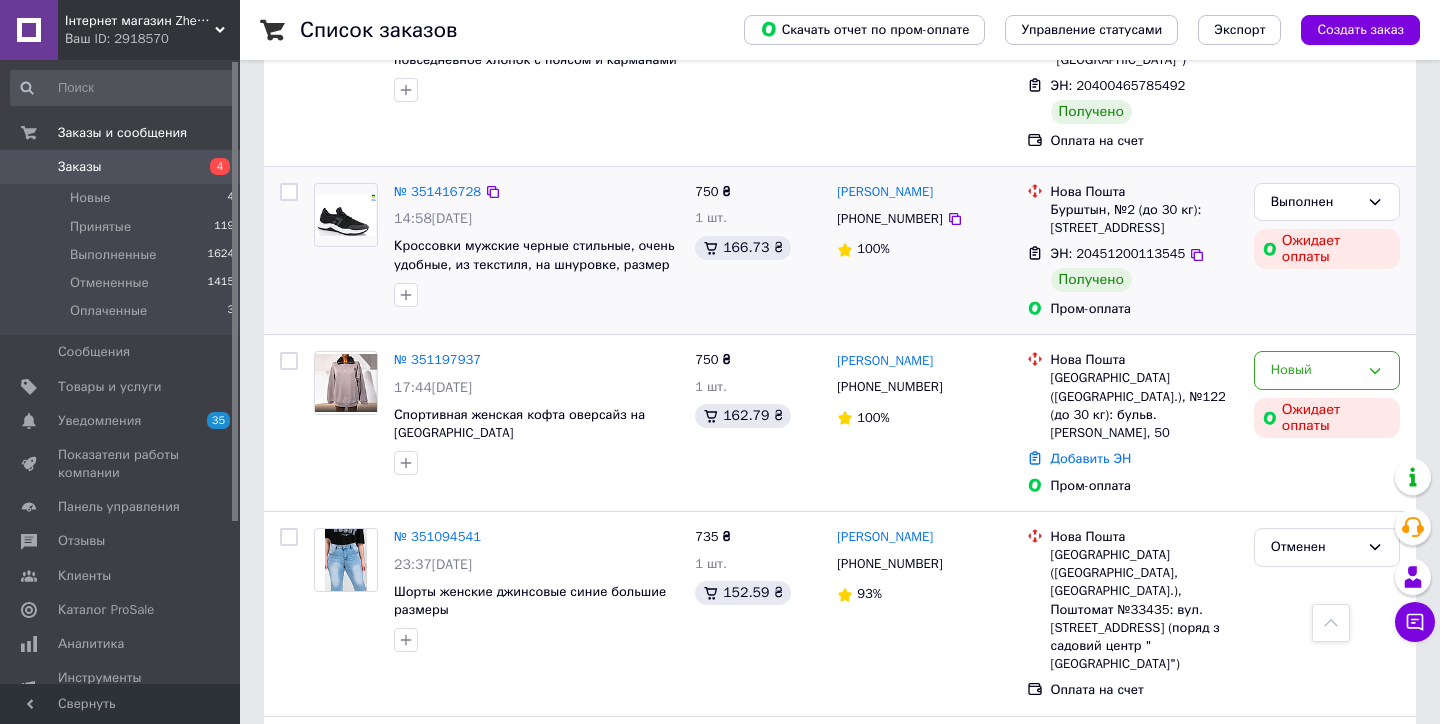 scroll, scrollTop: 1680, scrollLeft: 0, axis: vertical 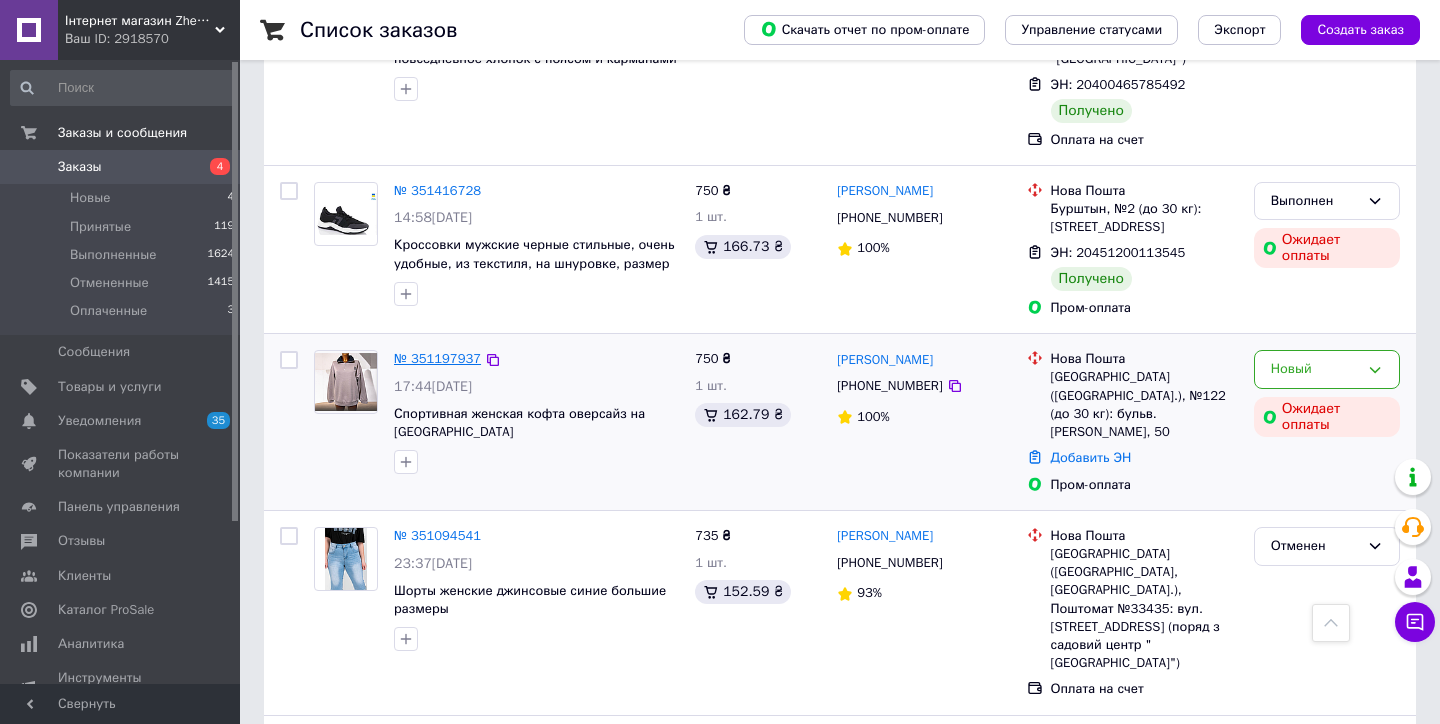 click on "№ 351197937" at bounding box center [437, 358] 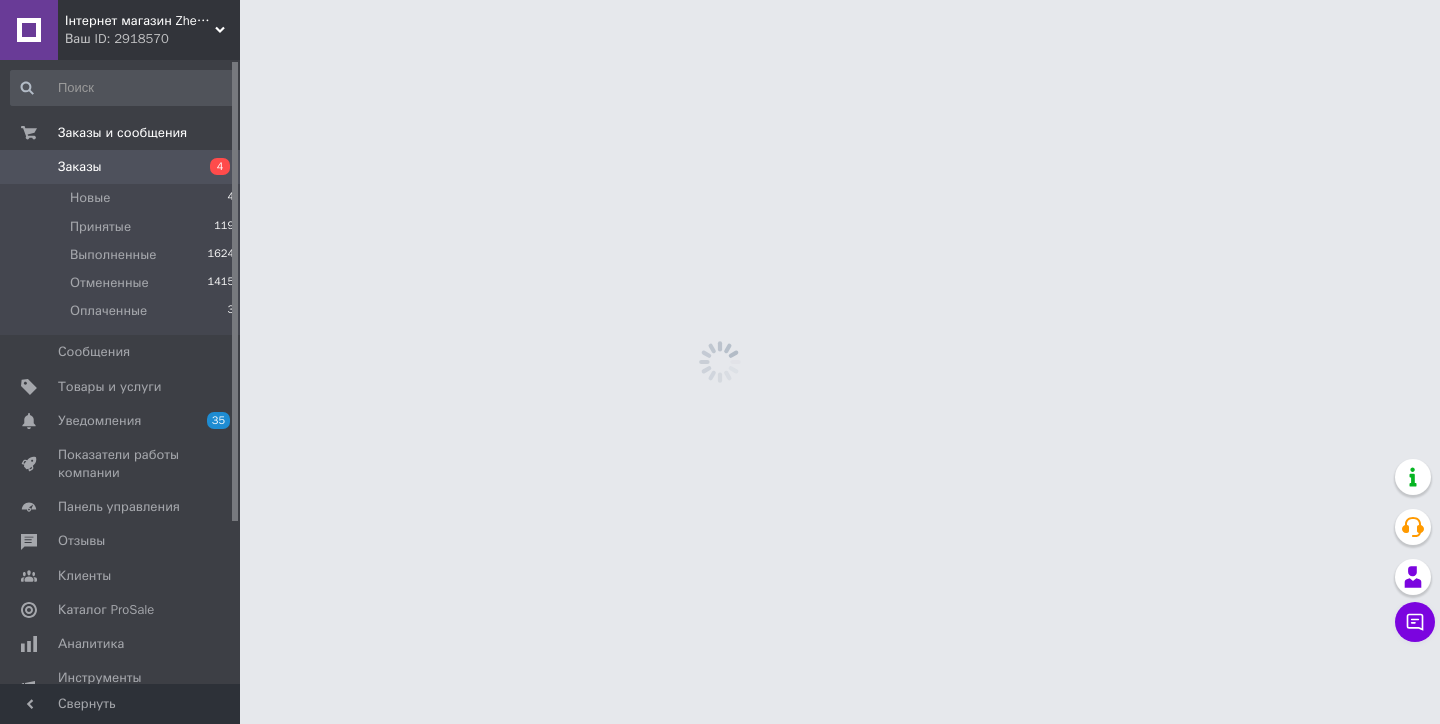 scroll, scrollTop: 0, scrollLeft: 0, axis: both 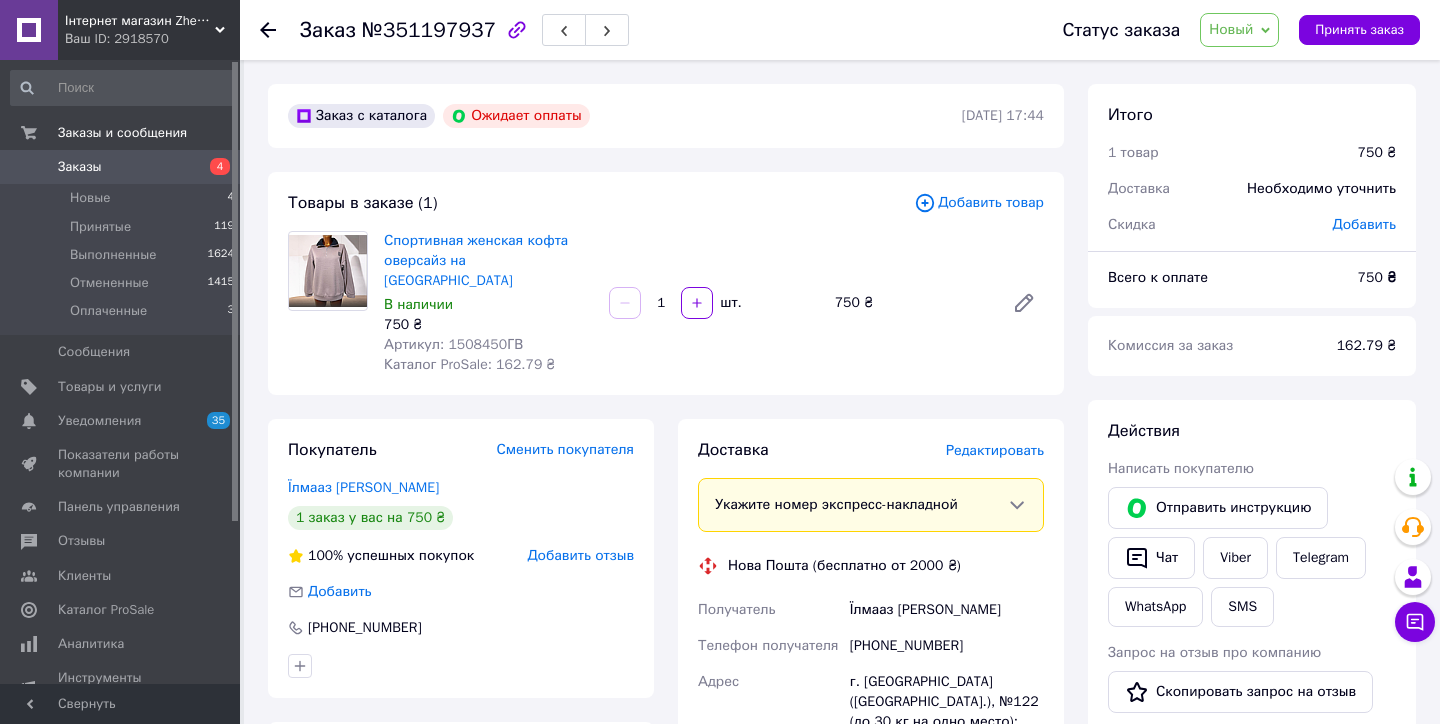 click 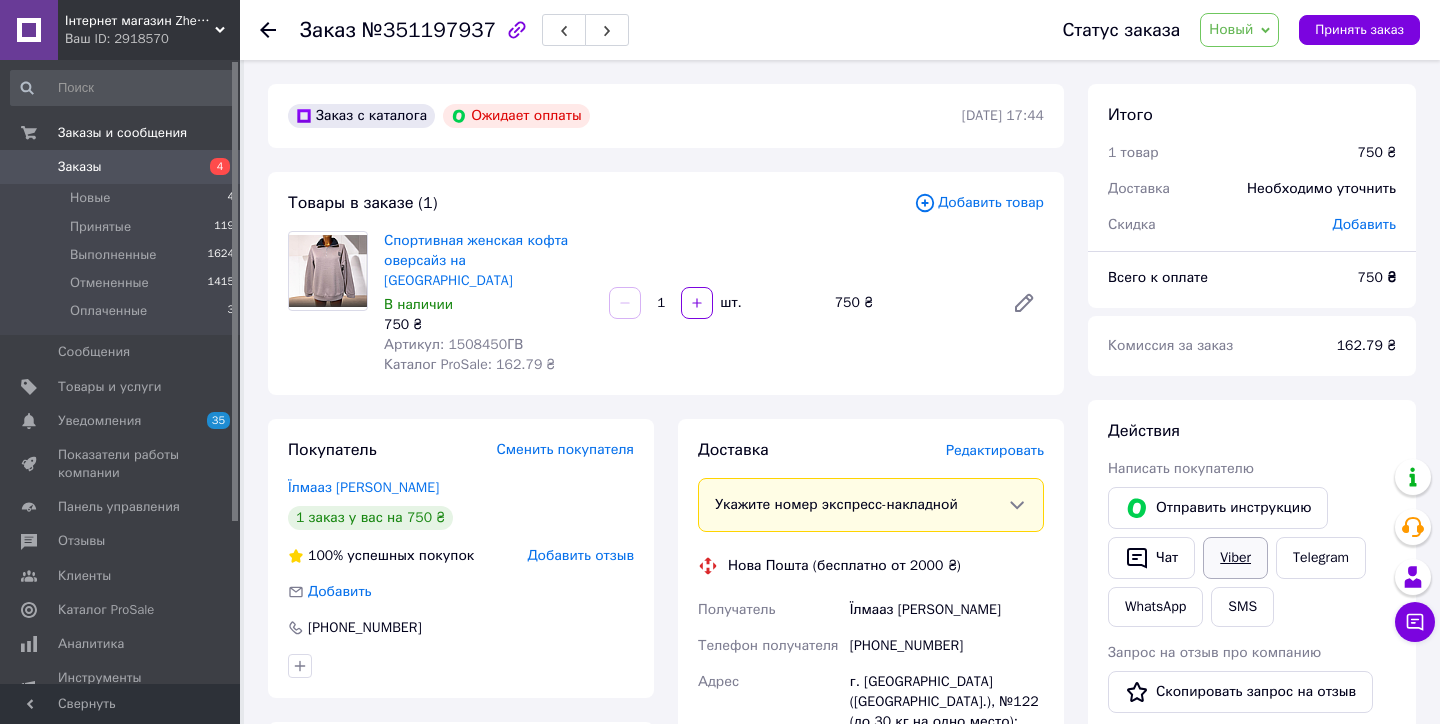 click on "Viber" at bounding box center (1235, 558) 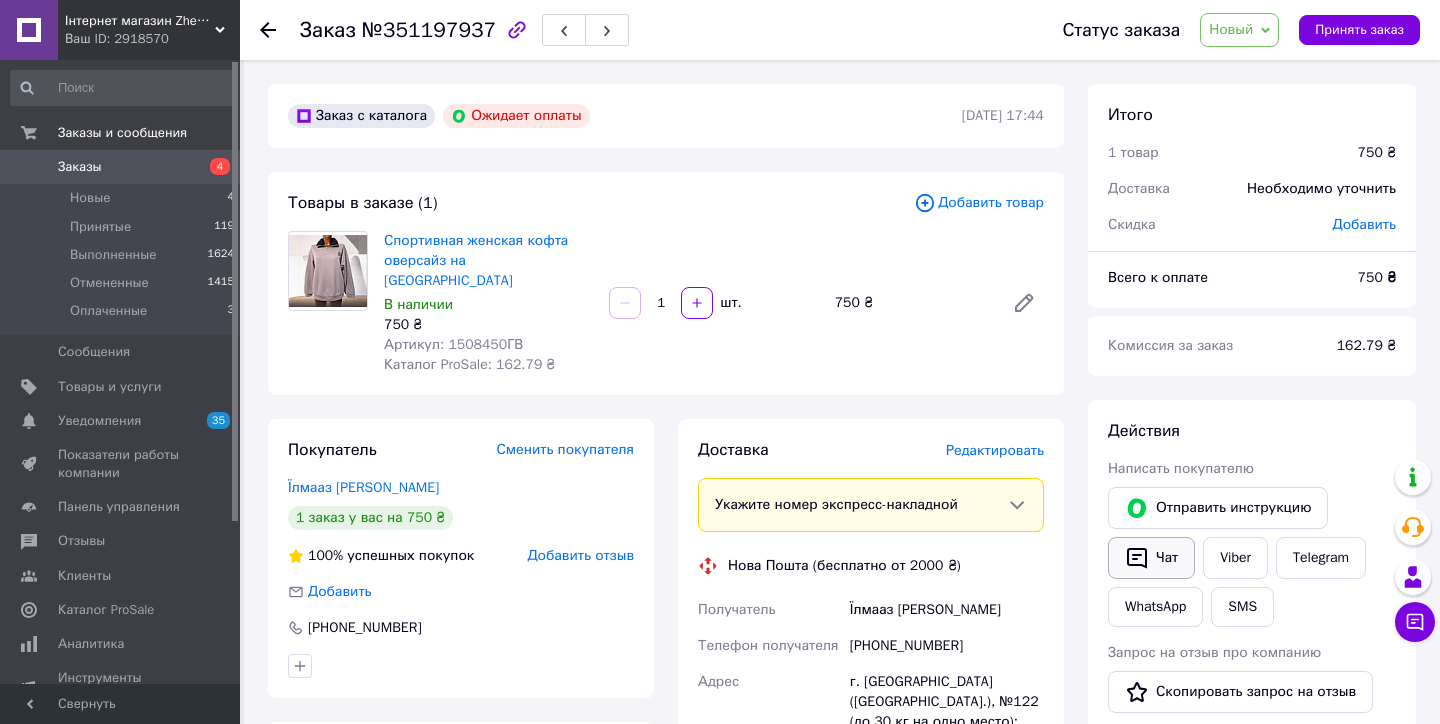click on "Чат" at bounding box center (1151, 558) 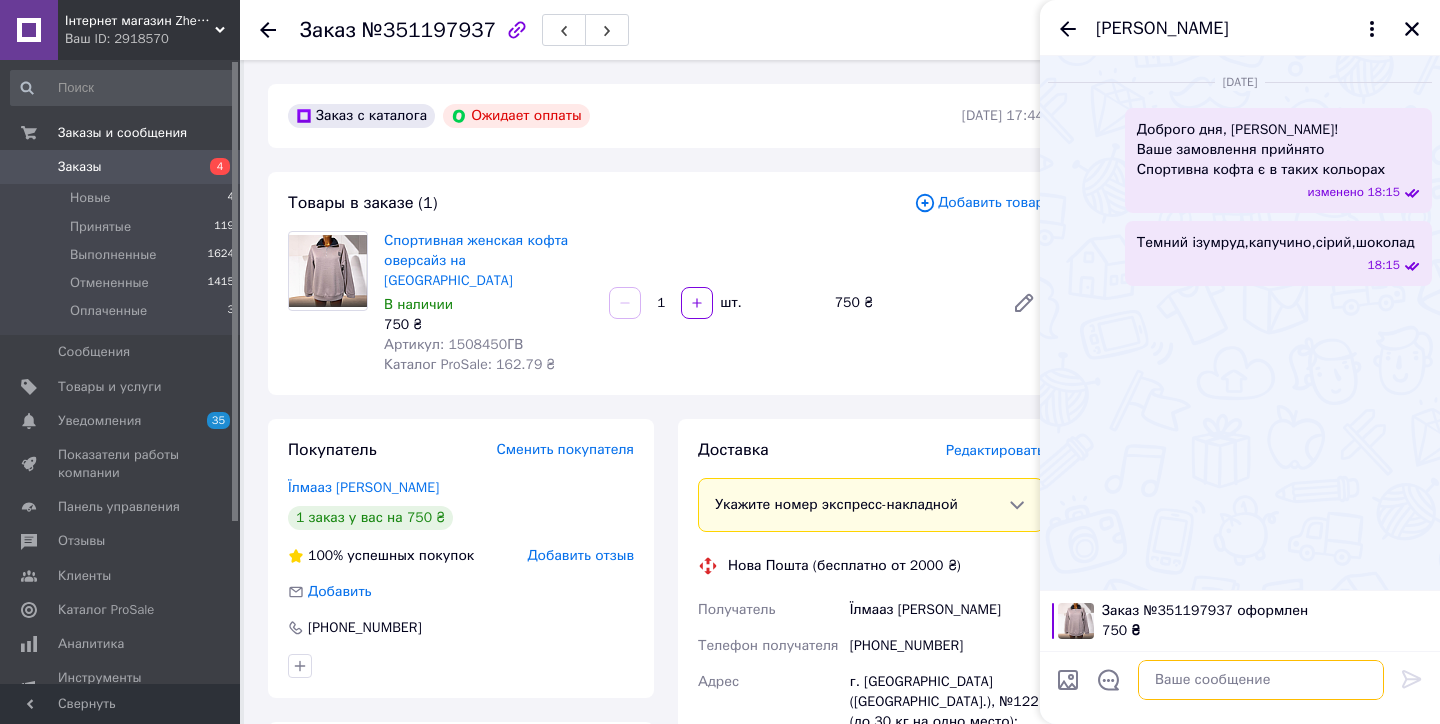 click at bounding box center (1261, 680) 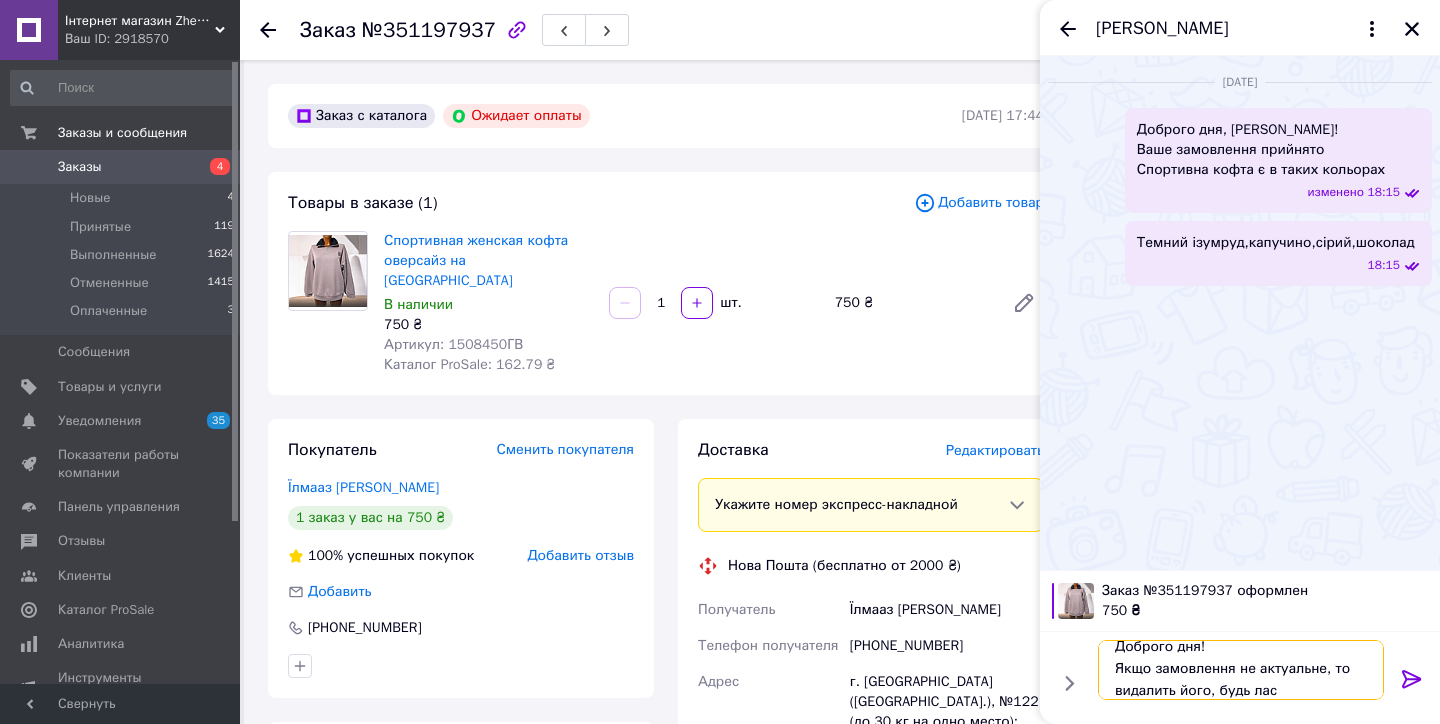 scroll, scrollTop: 2, scrollLeft: 0, axis: vertical 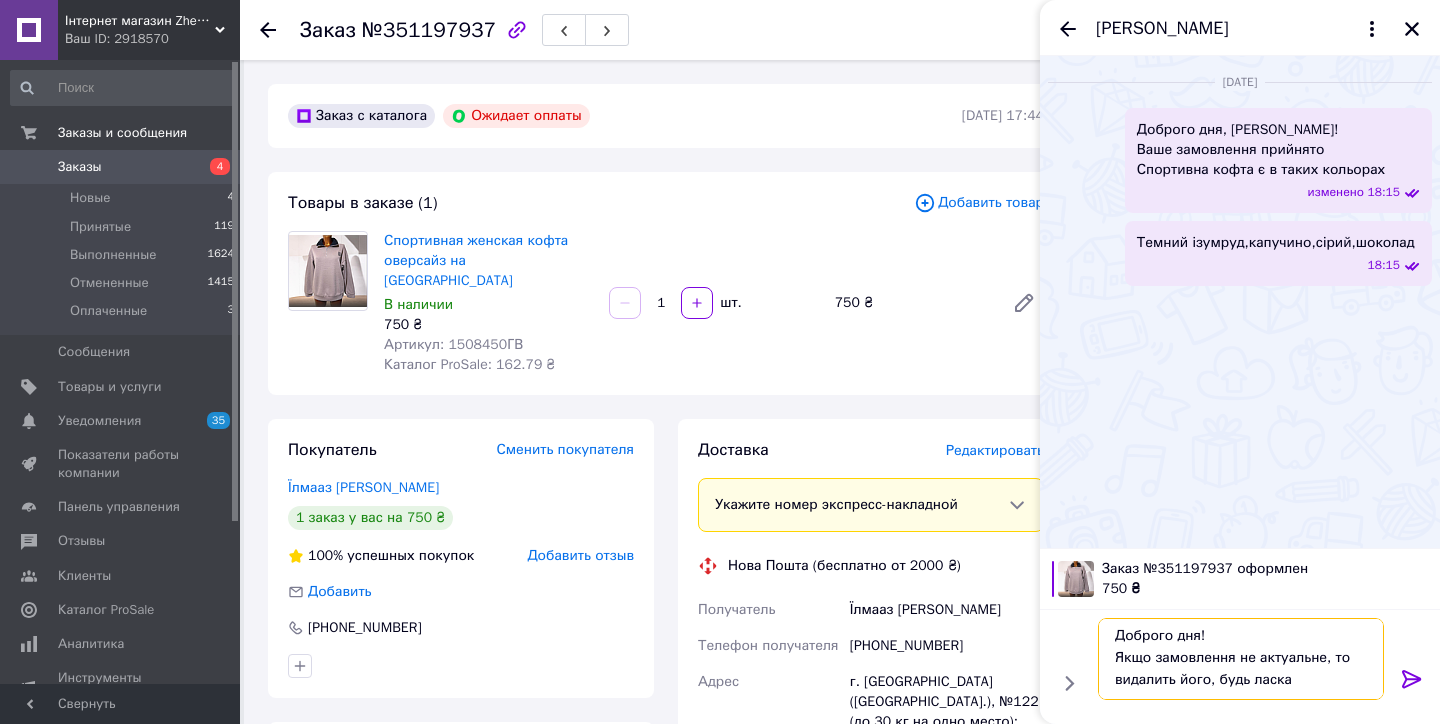 type on "Доброго дня!
Якщо замовлення не актуальне, то видалить його, будь ласка" 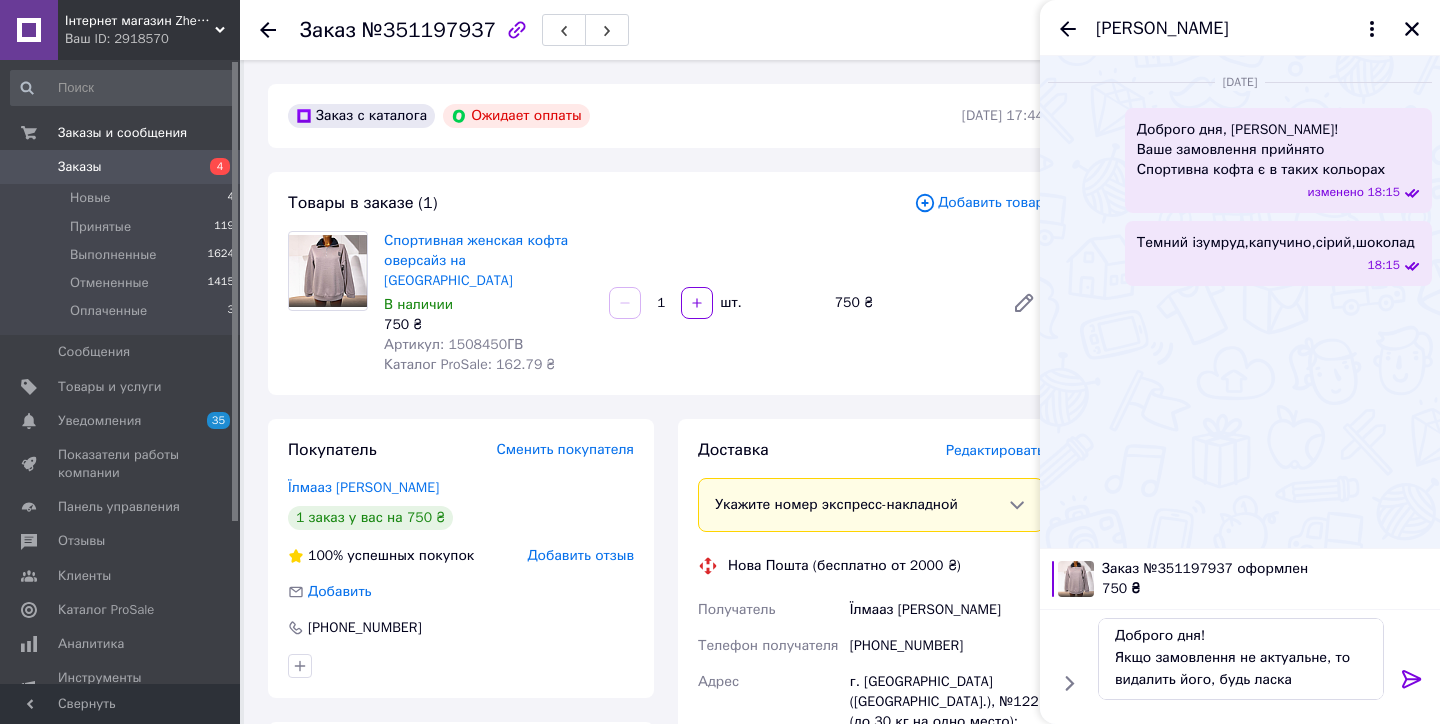 click 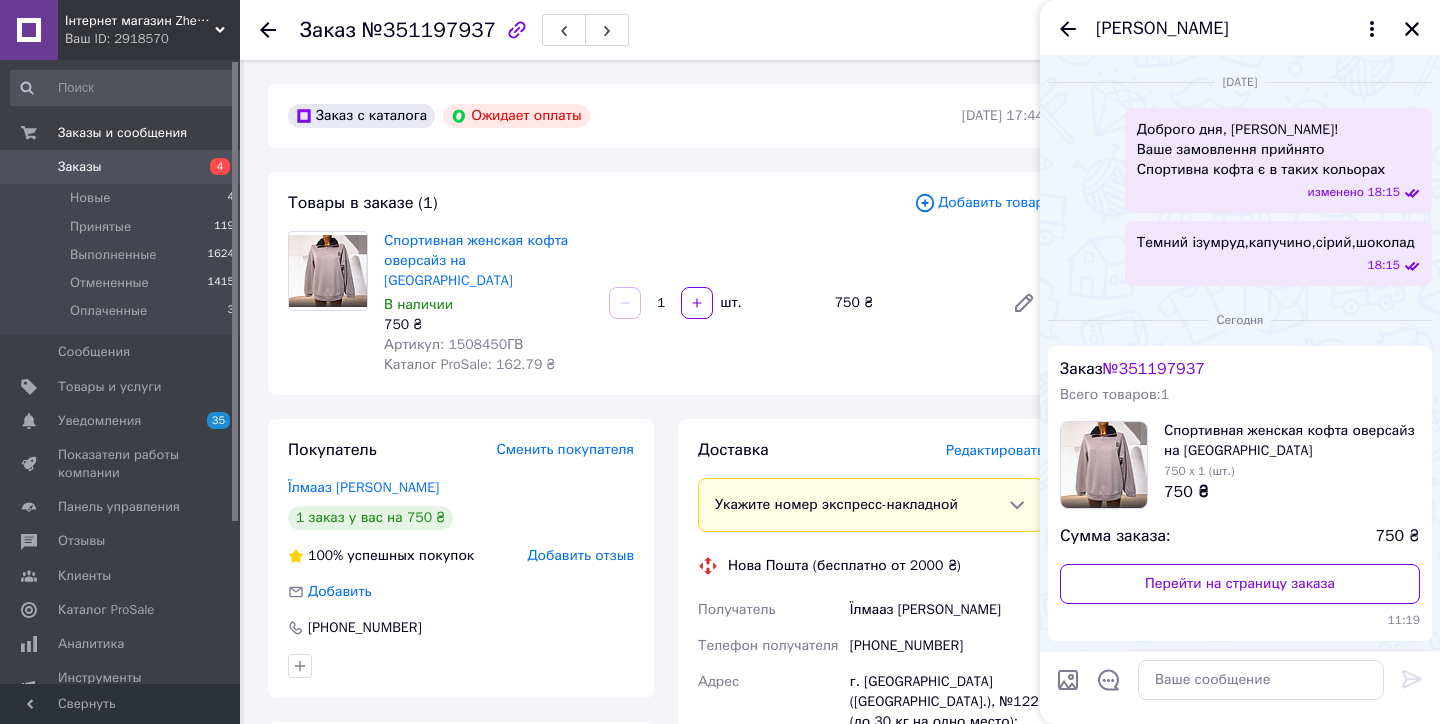 scroll, scrollTop: 0, scrollLeft: 0, axis: both 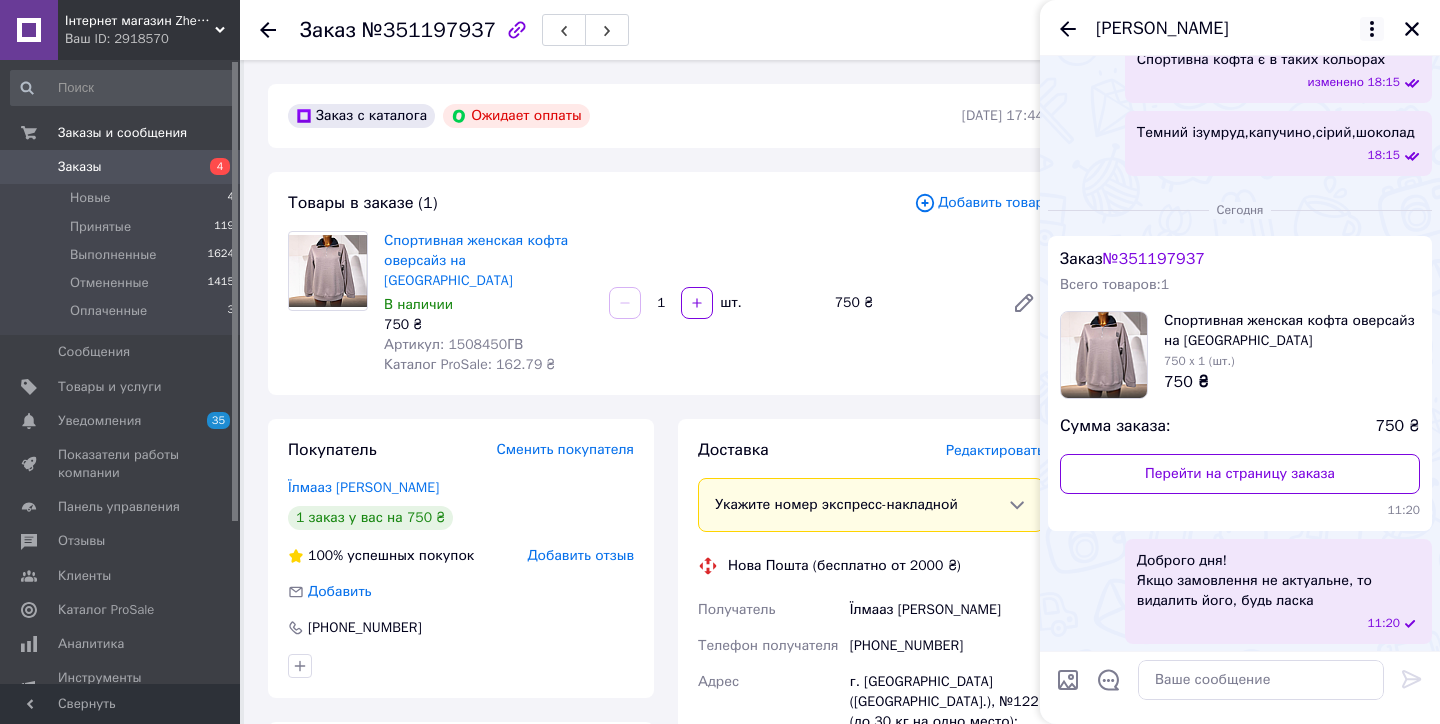 click 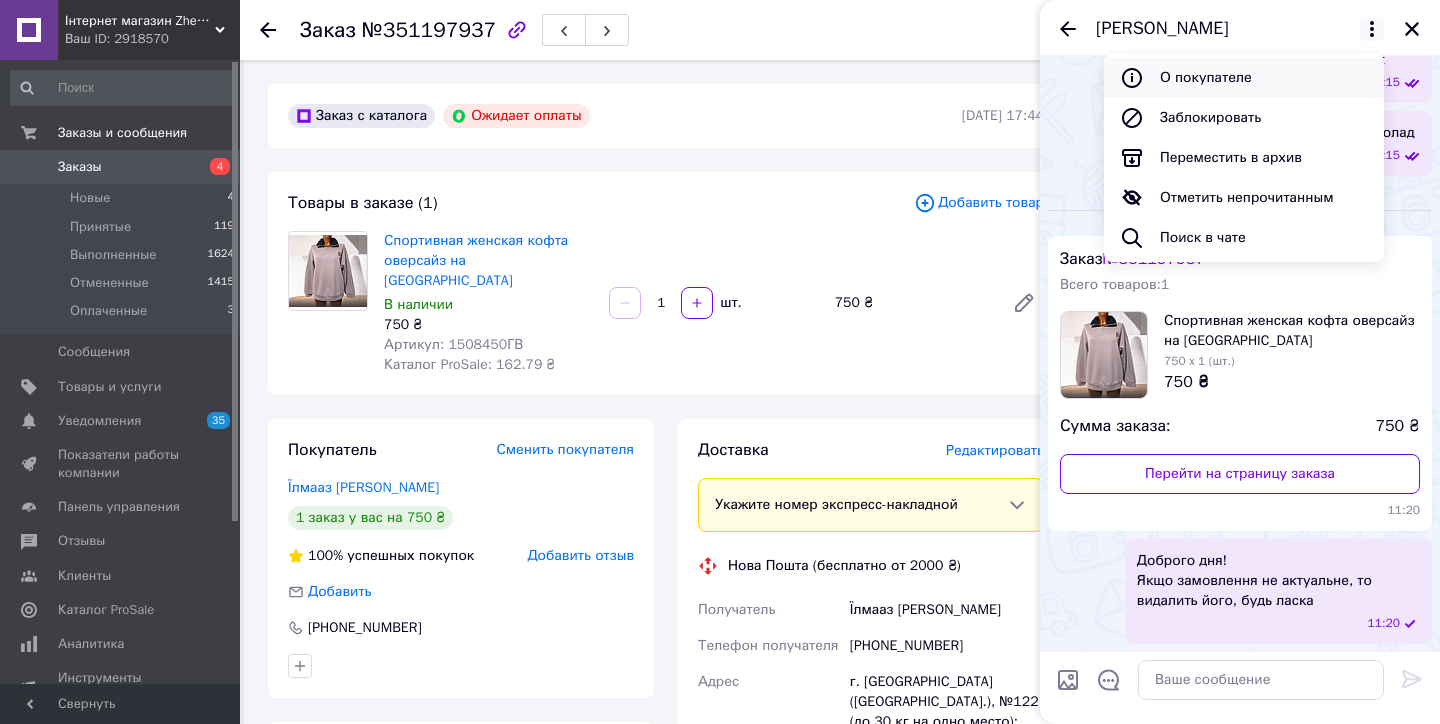 click on "О покупателе" at bounding box center [1244, 78] 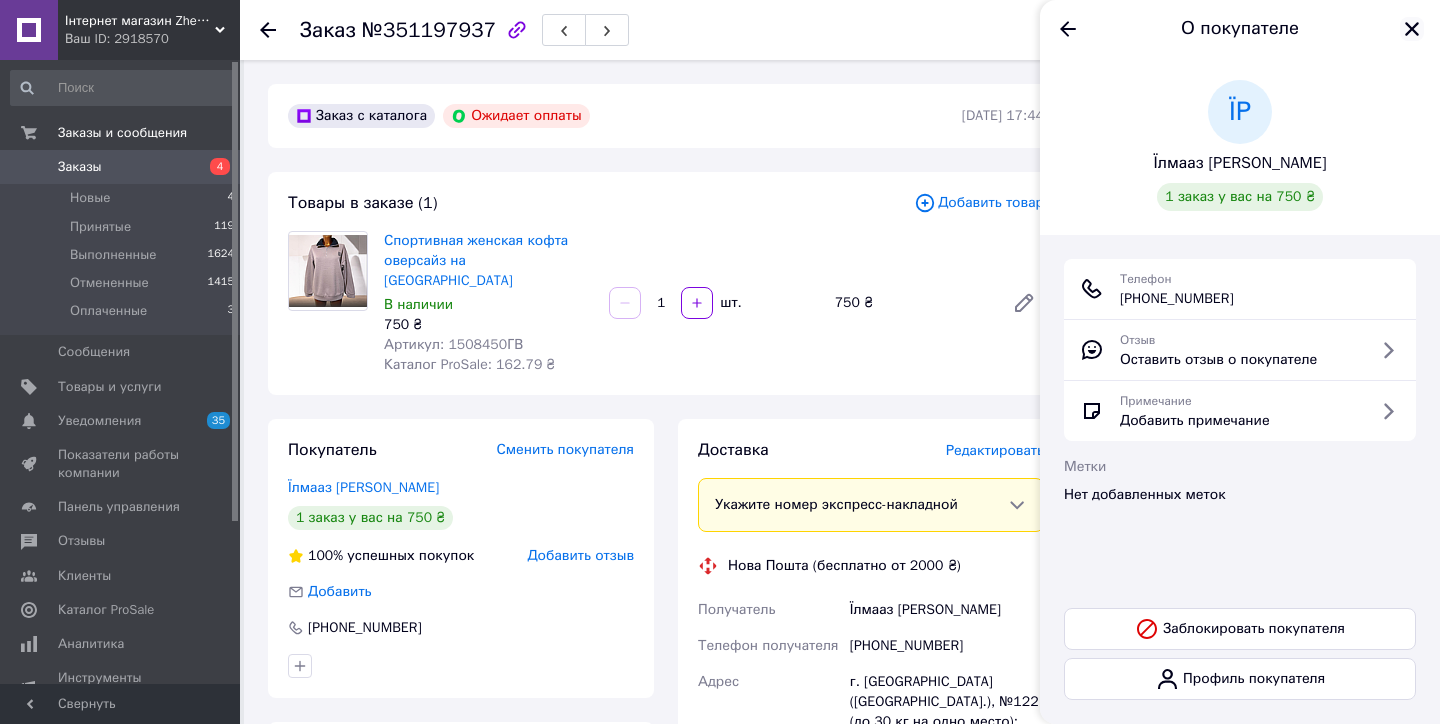 click 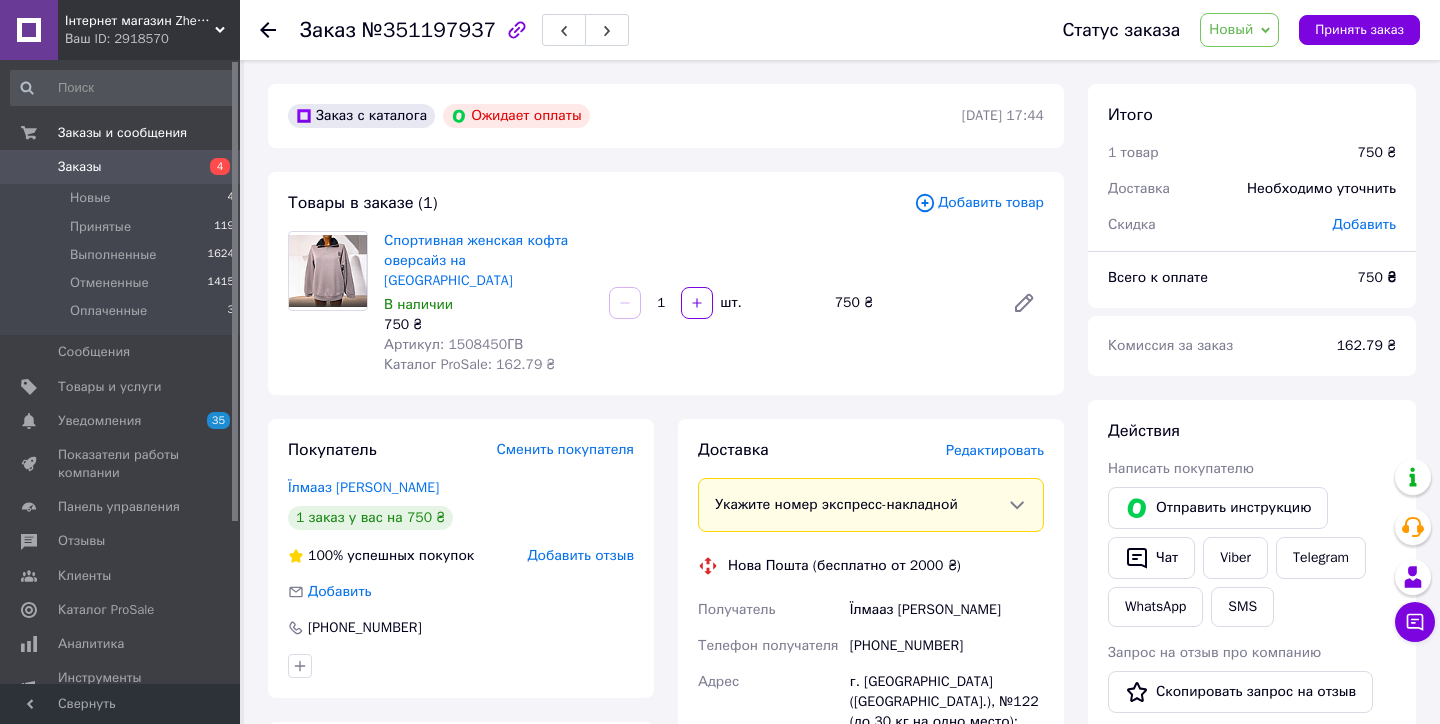 click on "Заказы" at bounding box center [80, 167] 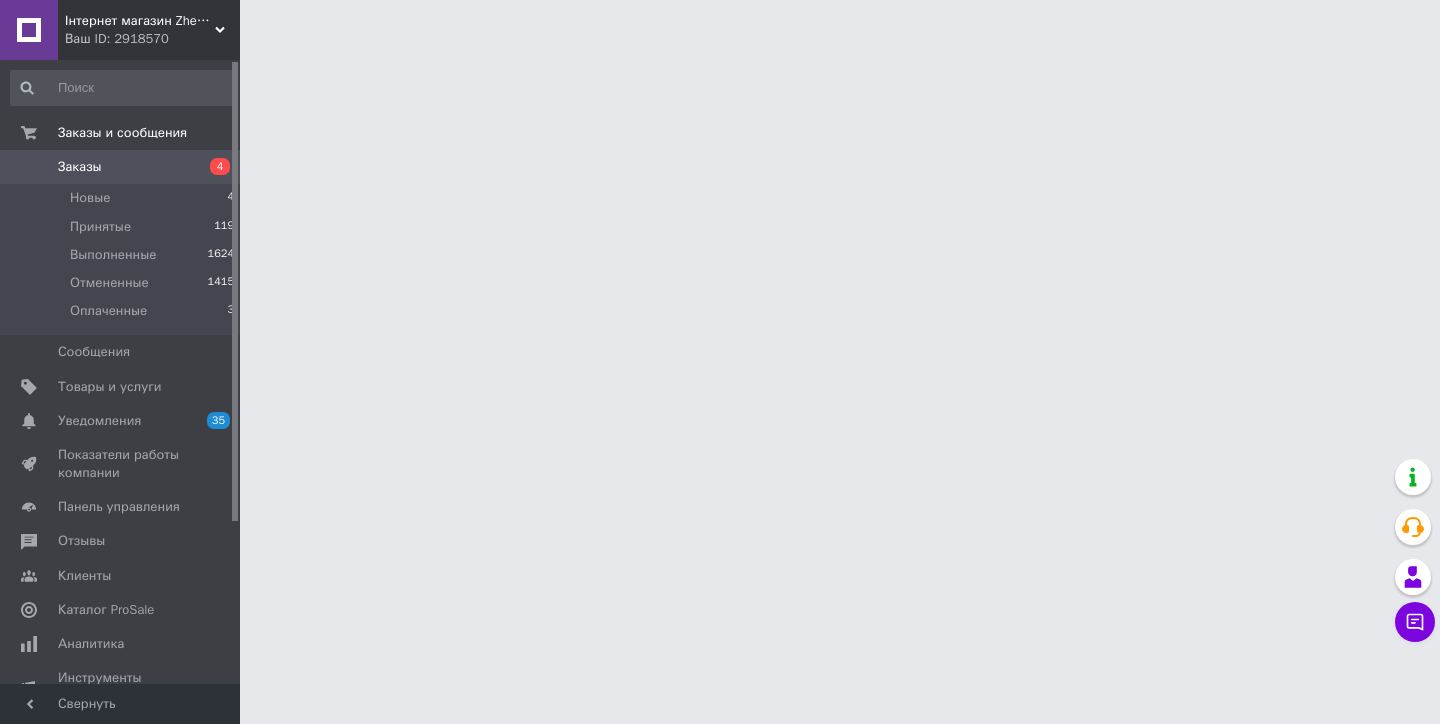 click on "Заказы" at bounding box center [121, 167] 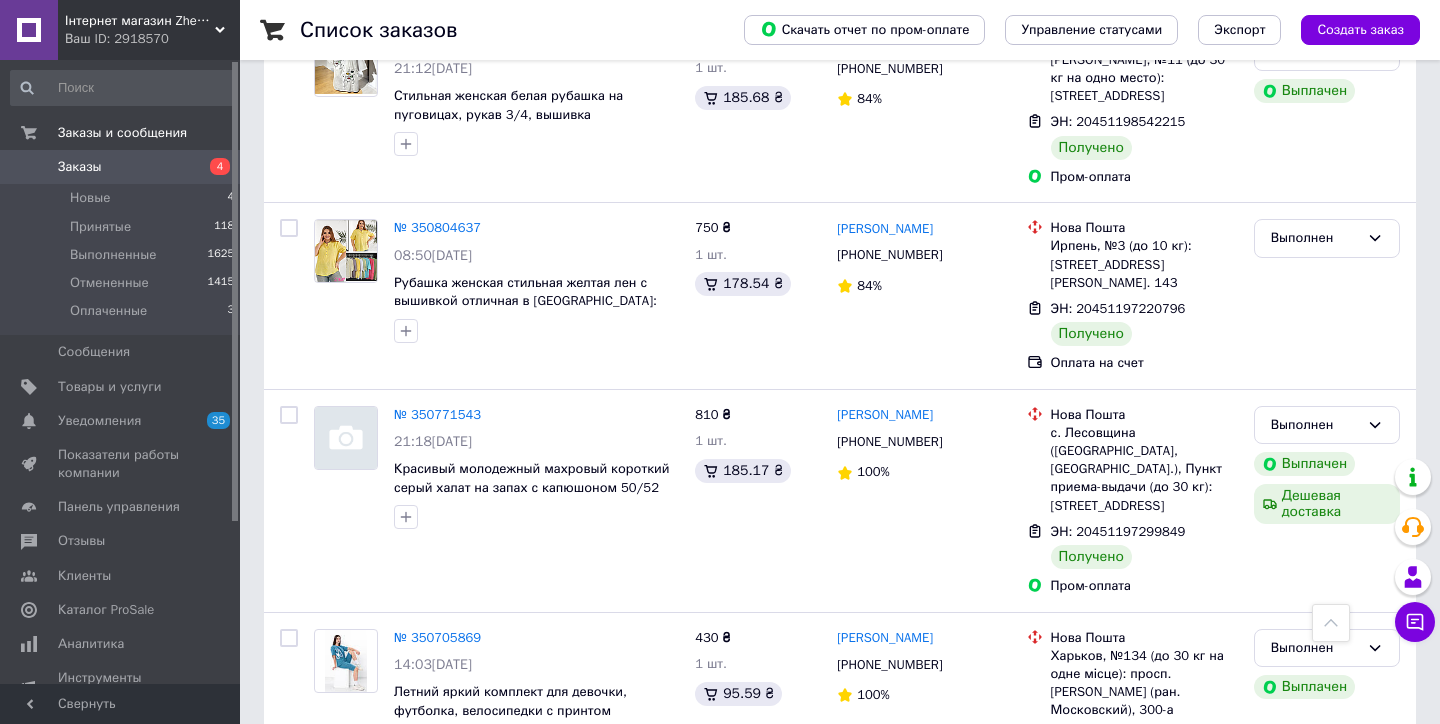 scroll, scrollTop: 3418, scrollLeft: 0, axis: vertical 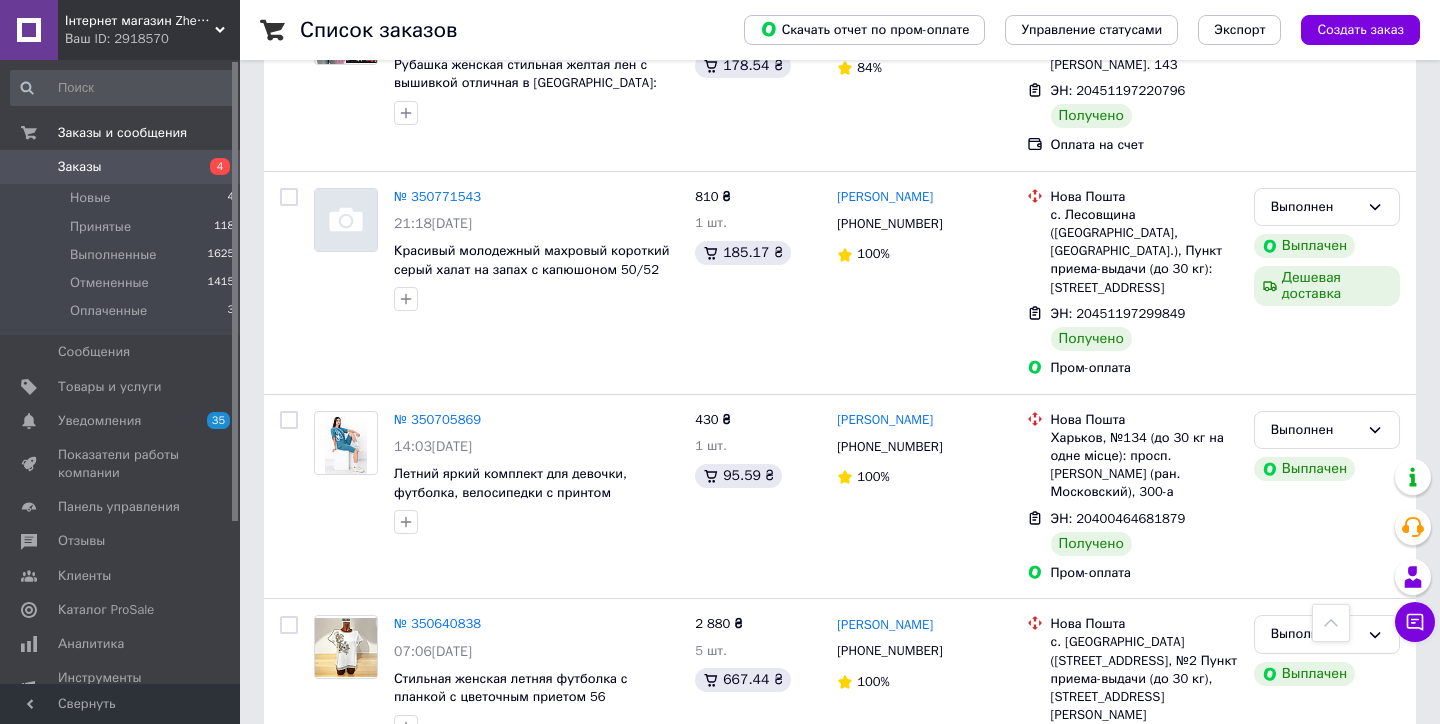 click on "2" at bounding box center [327, 866] 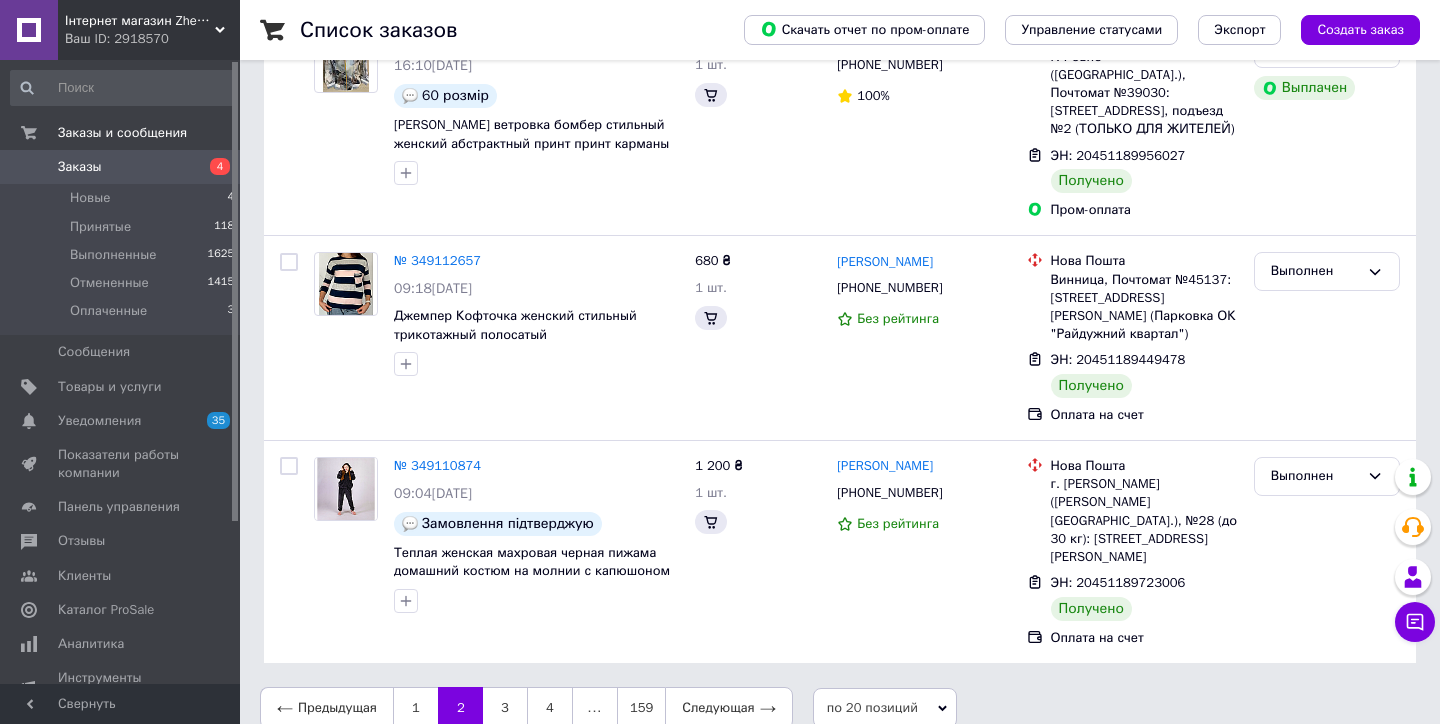 scroll, scrollTop: 0, scrollLeft: 0, axis: both 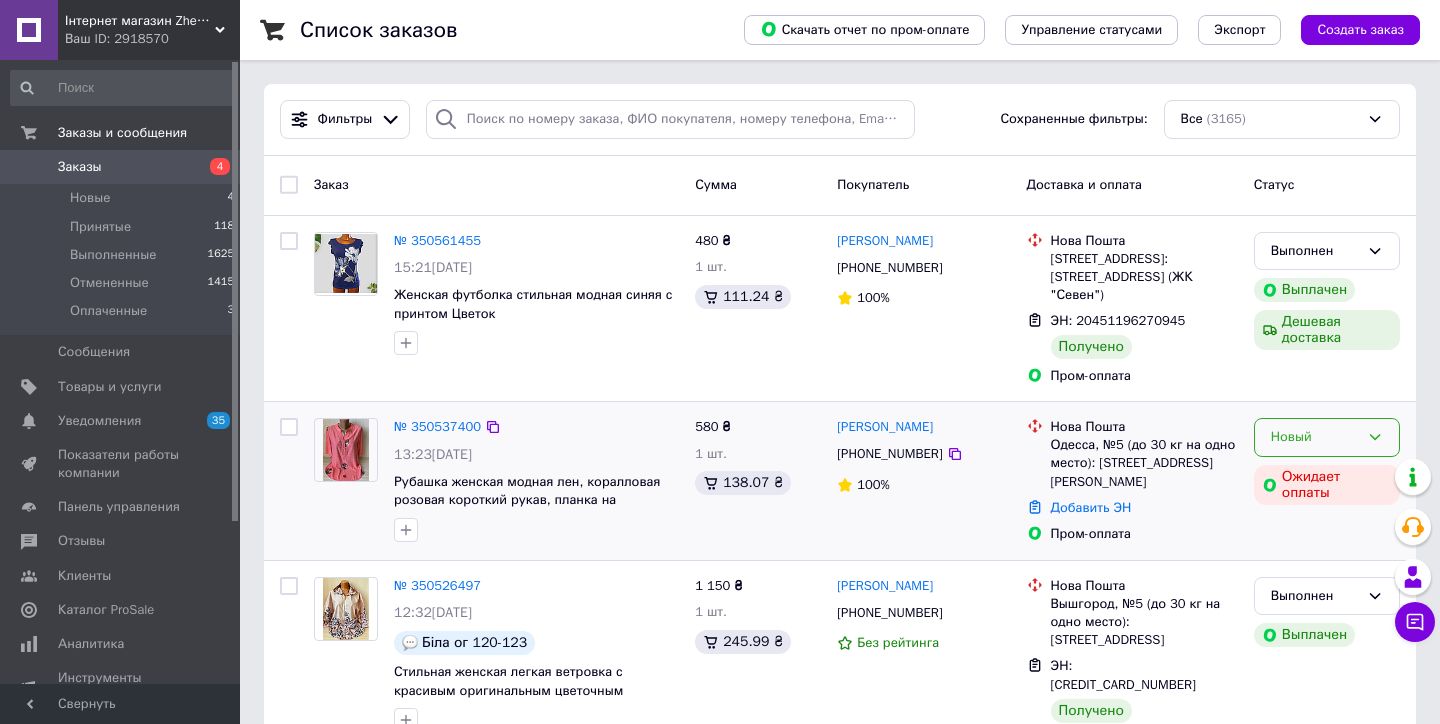 click 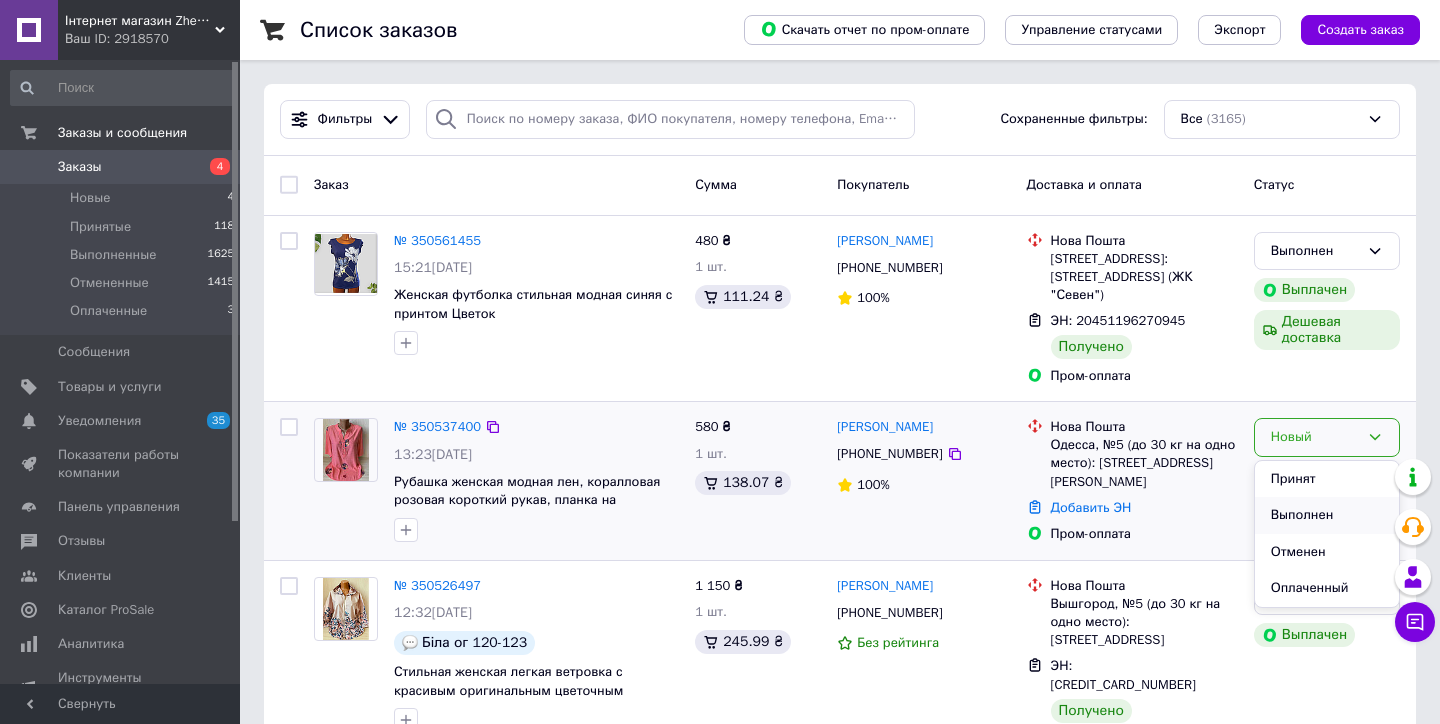 click on "Выполнен" at bounding box center (1327, 515) 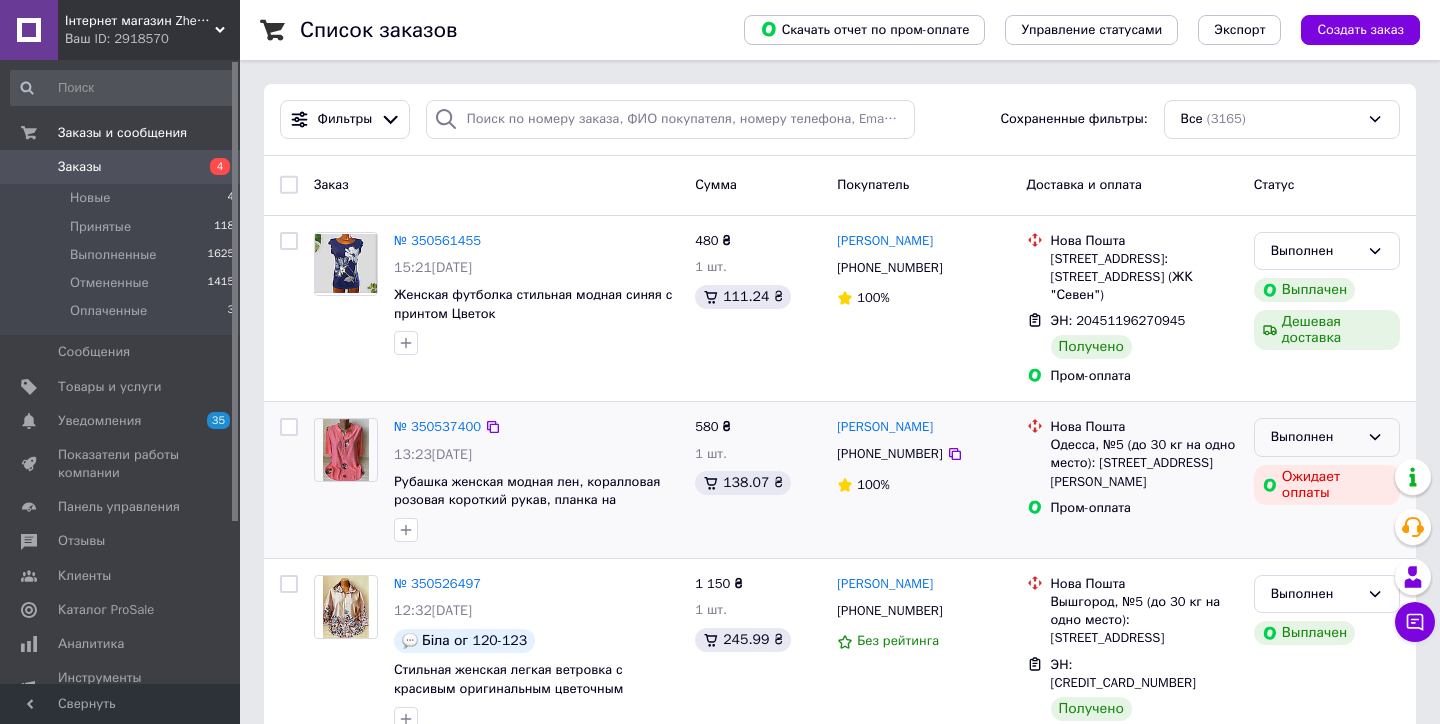 click 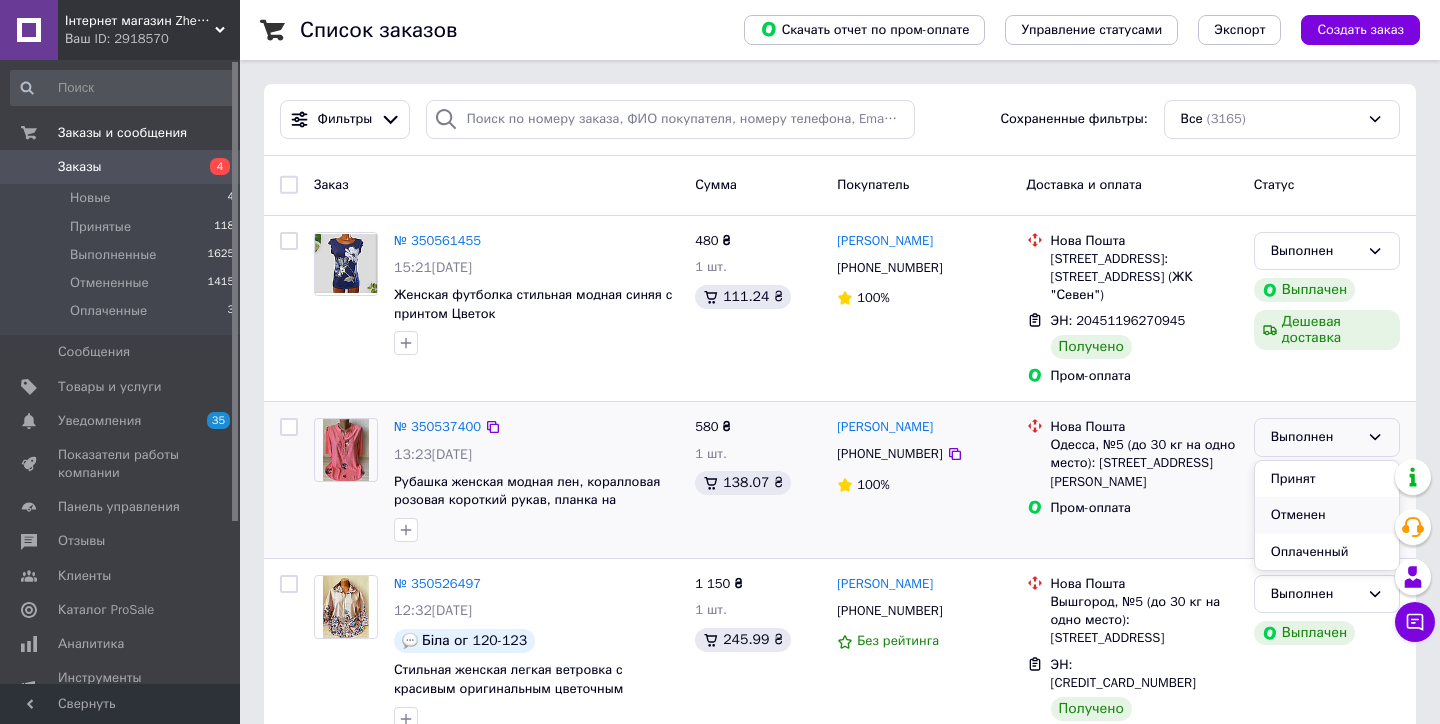 click on "Отменен" at bounding box center (1327, 515) 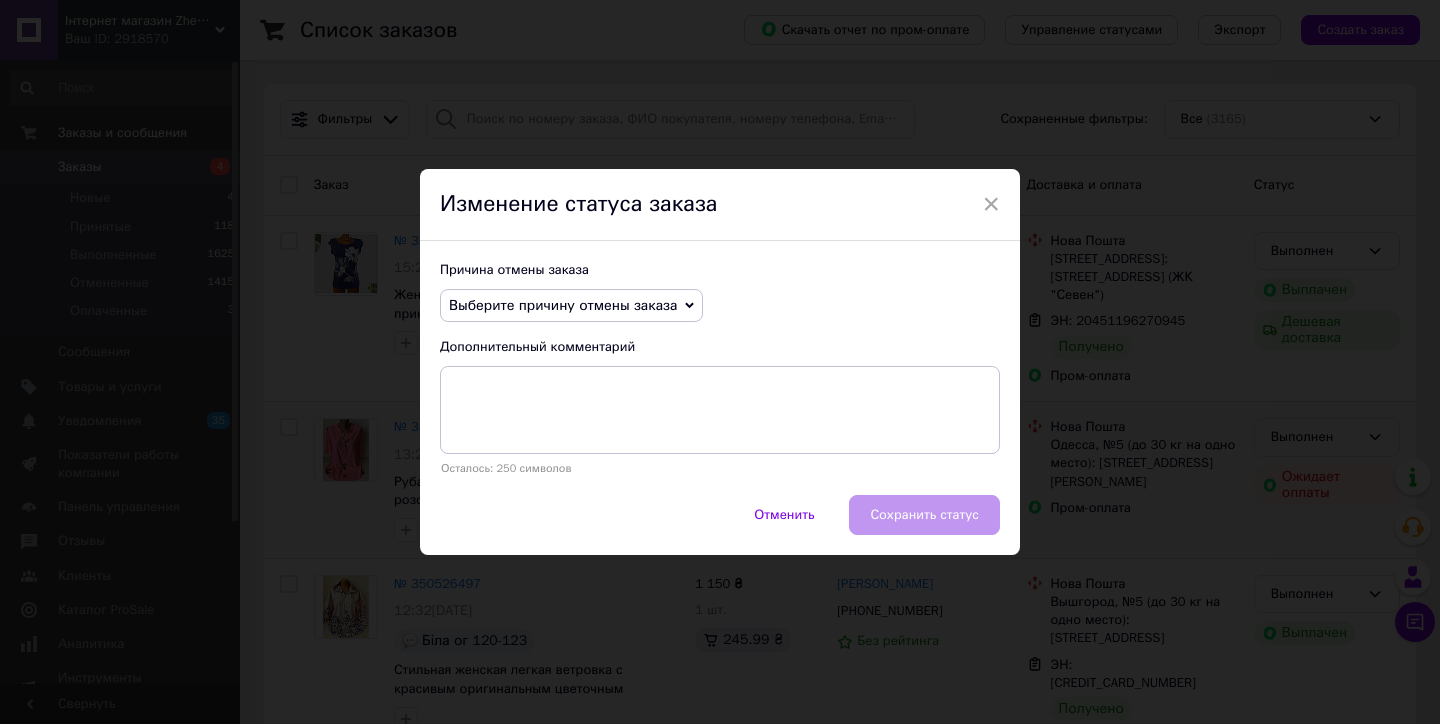 click 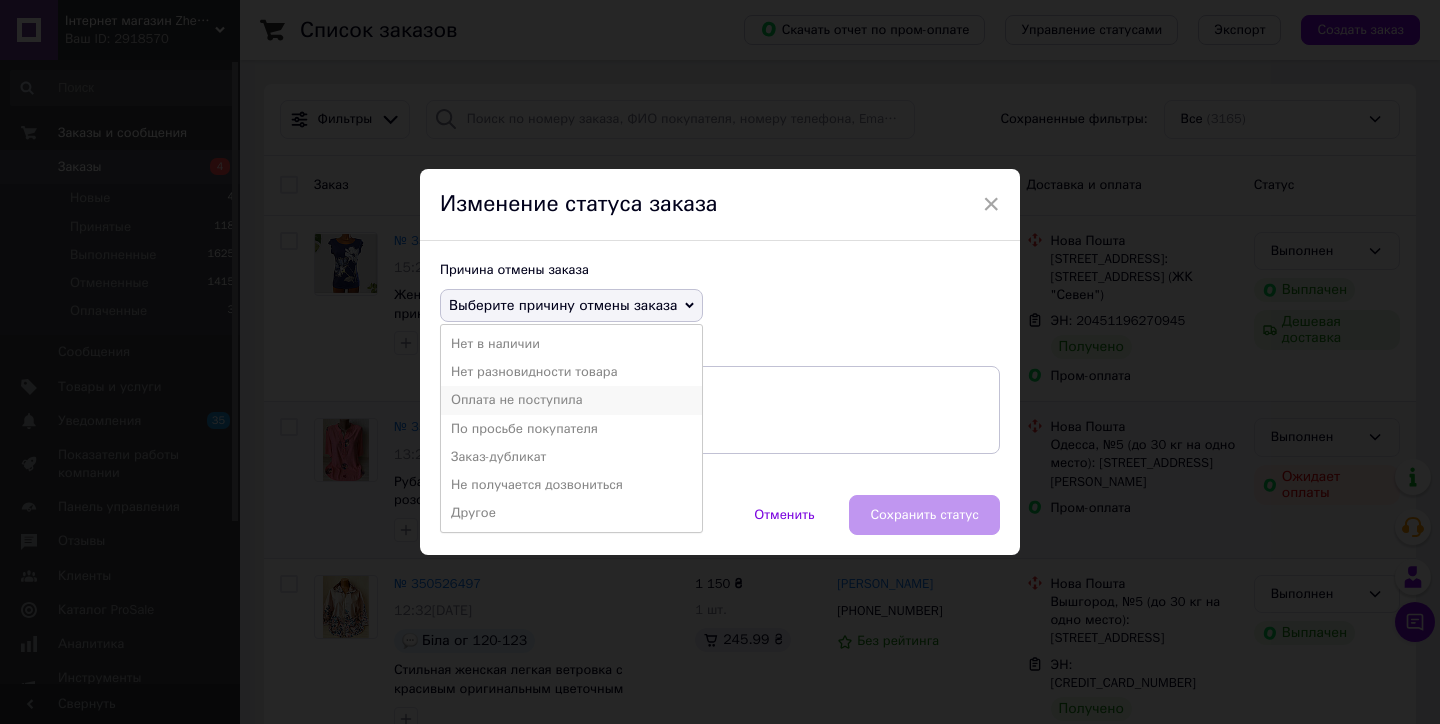 click on "Оплата не поступила" at bounding box center (571, 400) 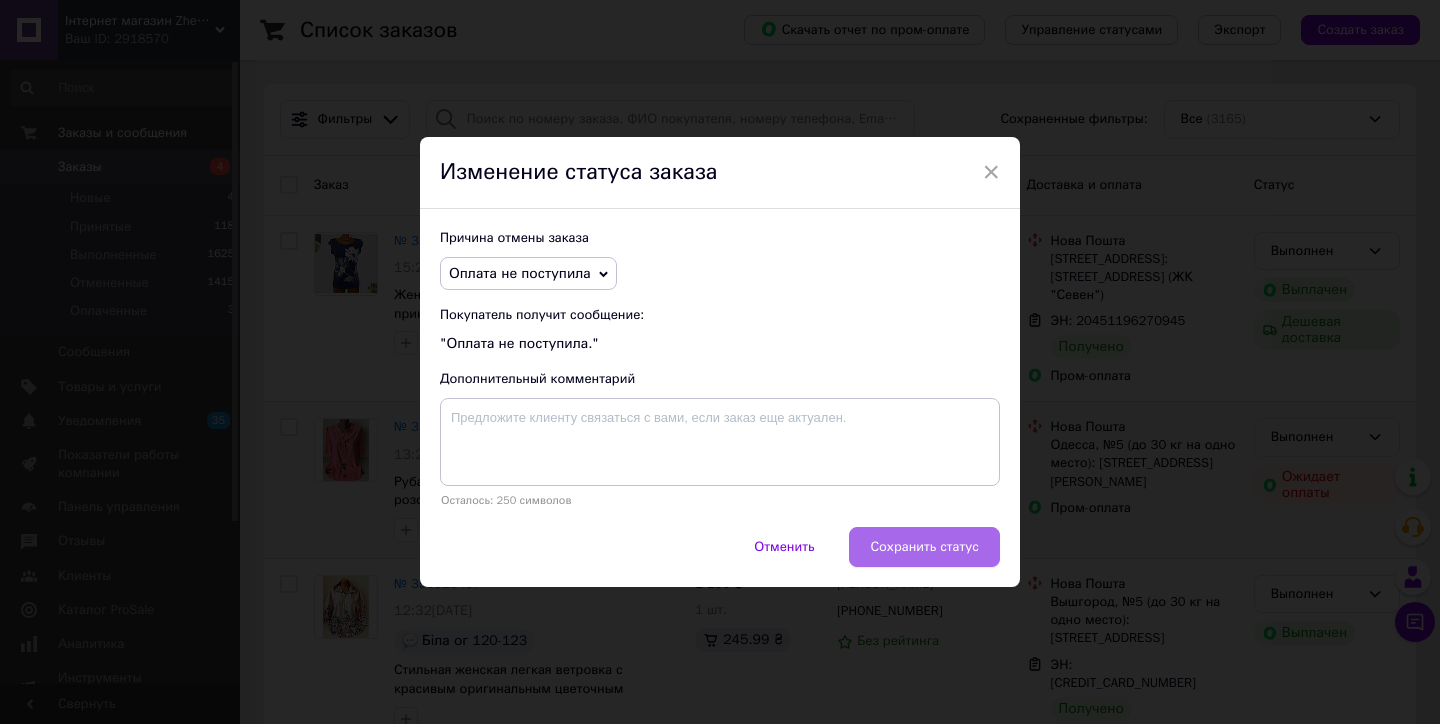click on "Сохранить статус" at bounding box center (924, 547) 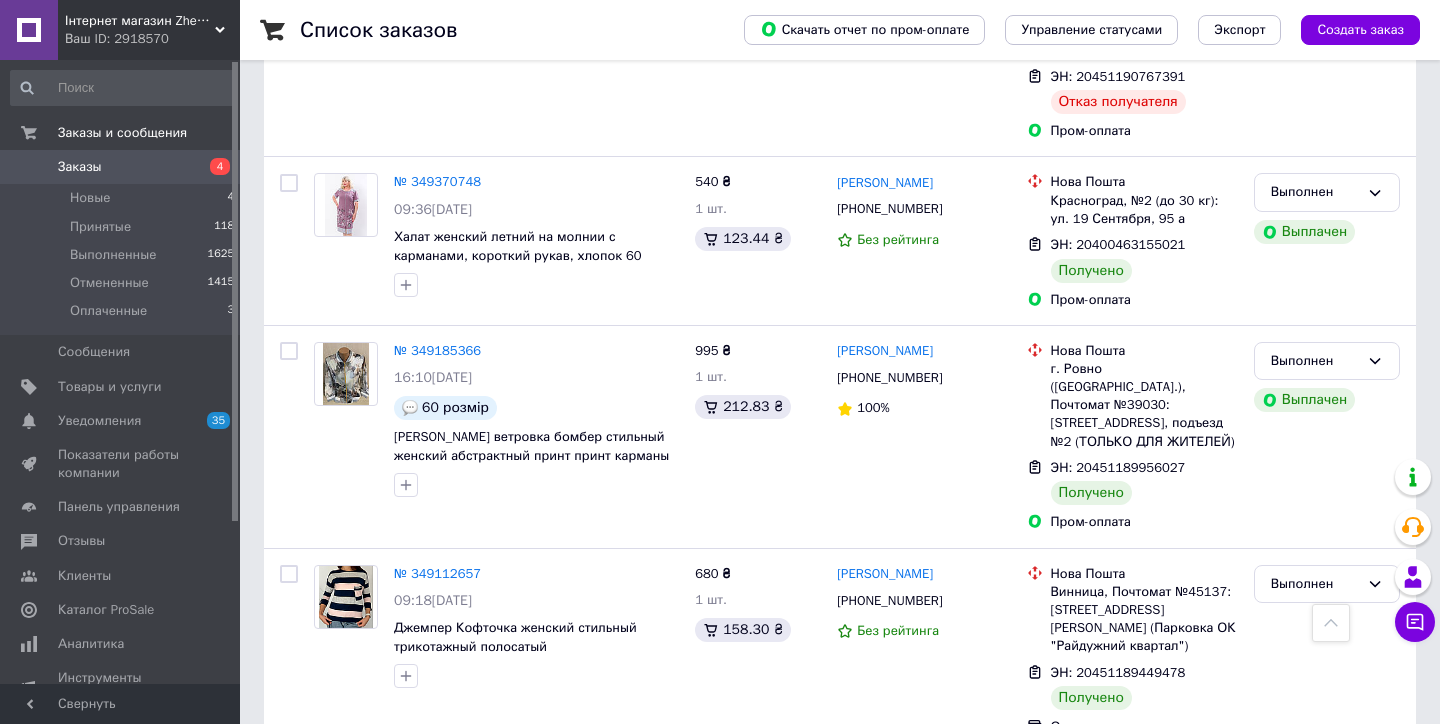 scroll, scrollTop: 3379, scrollLeft: 0, axis: vertical 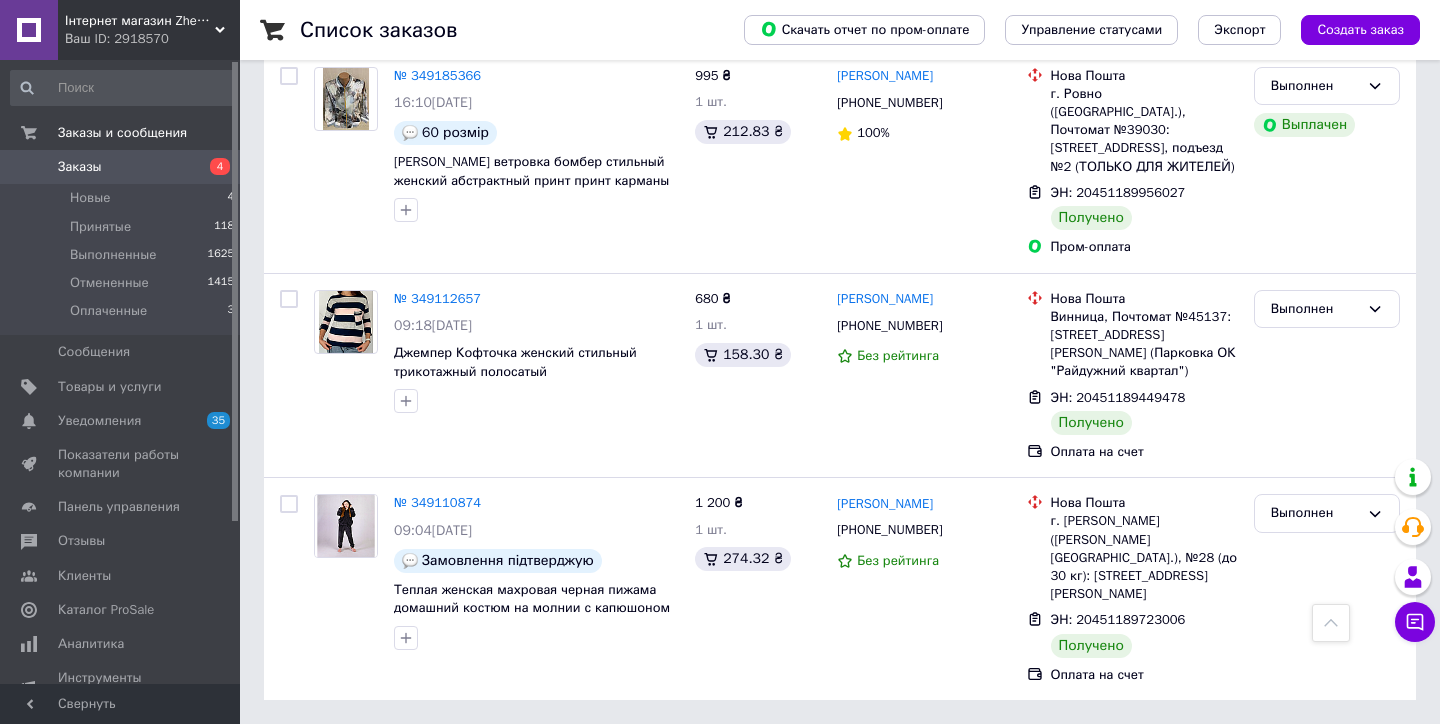 click on "3" at bounding box center [505, 745] 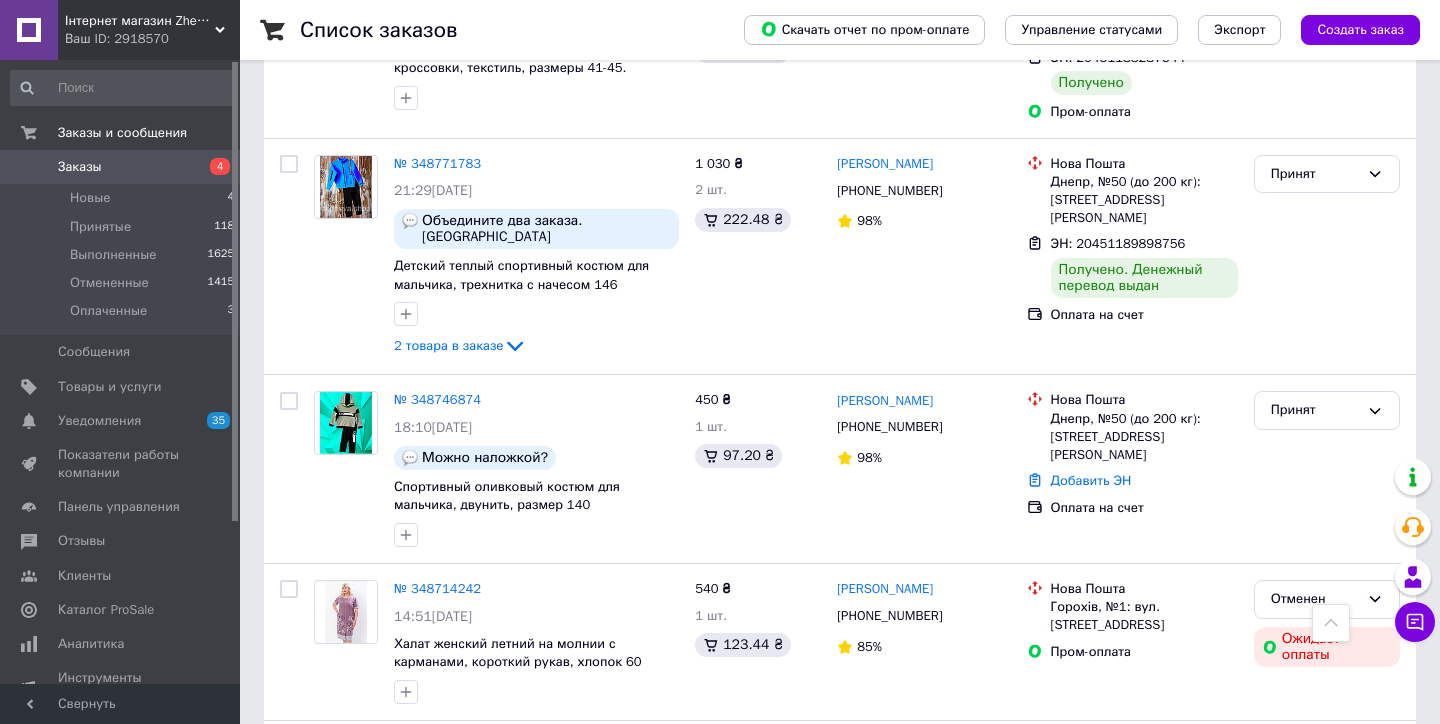 scroll, scrollTop: 1325, scrollLeft: 0, axis: vertical 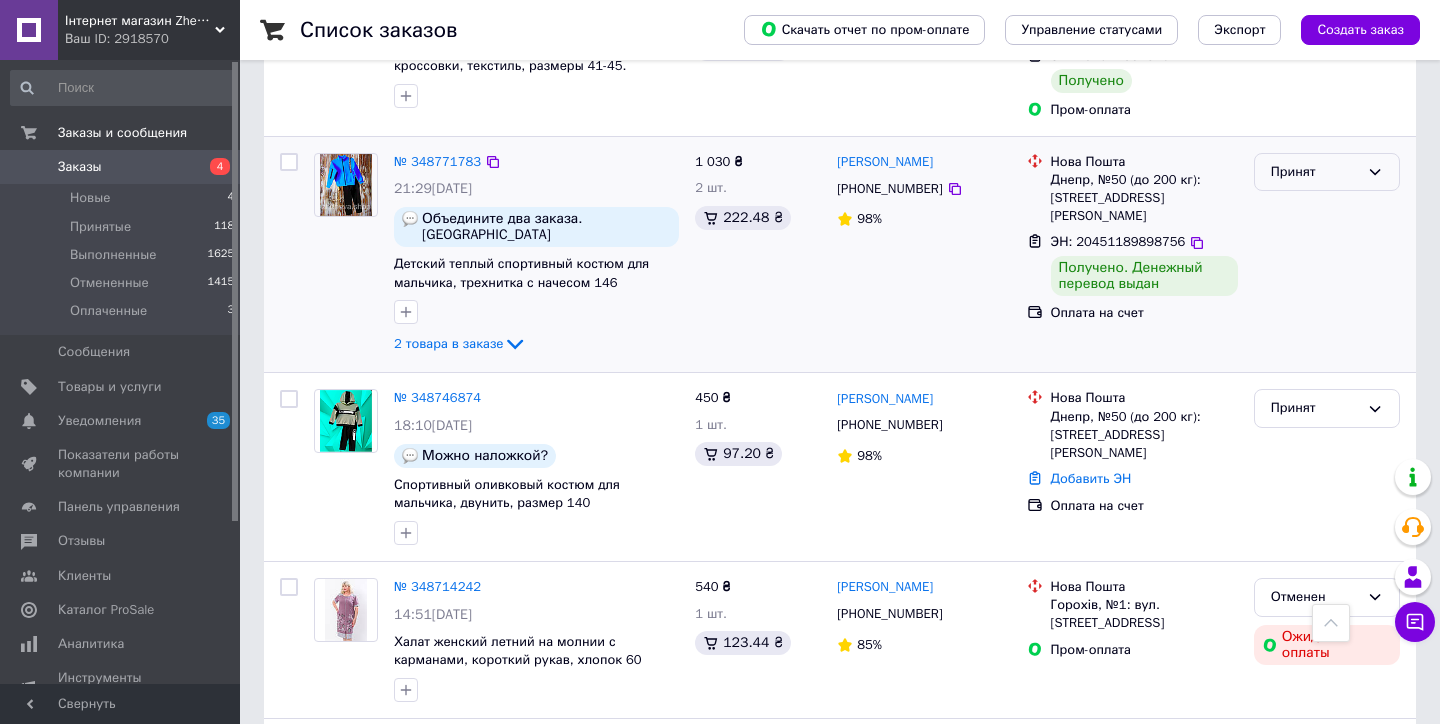 click 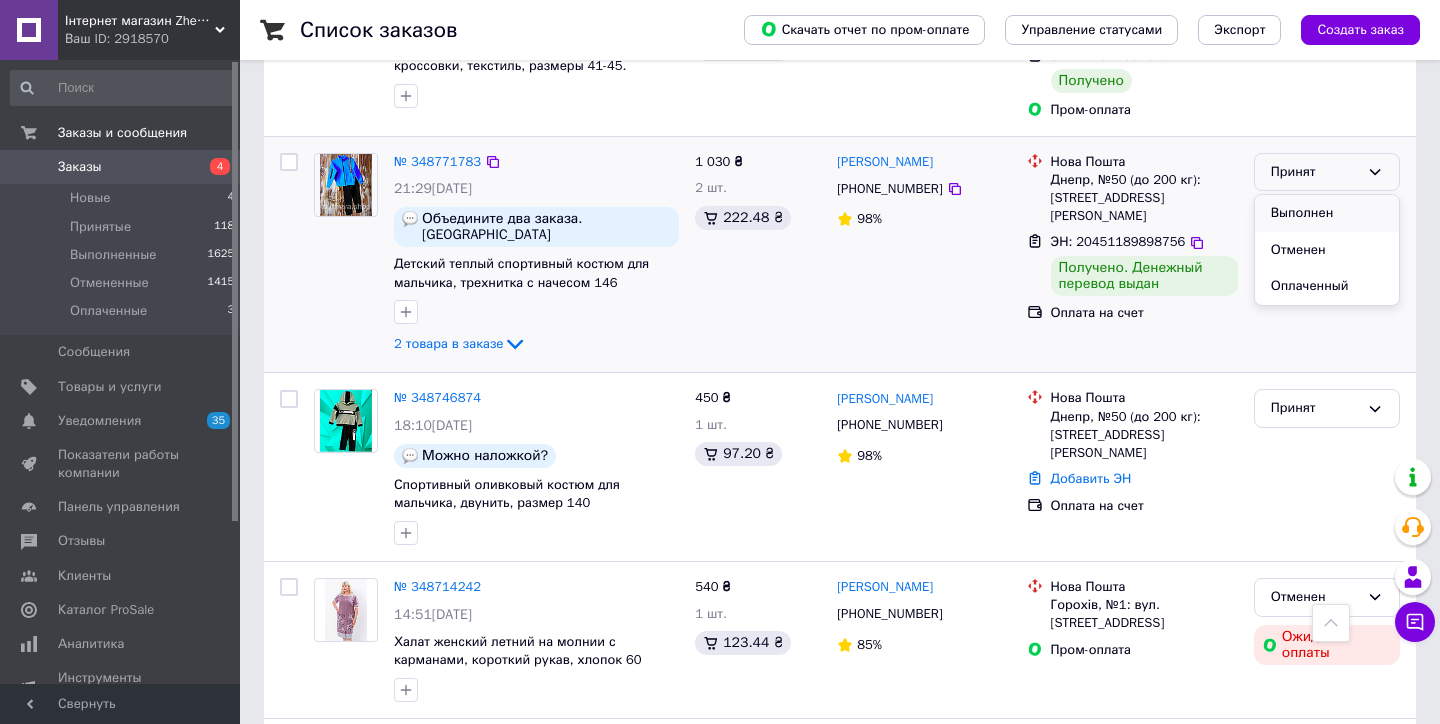 click on "Выполнен" at bounding box center [1327, 213] 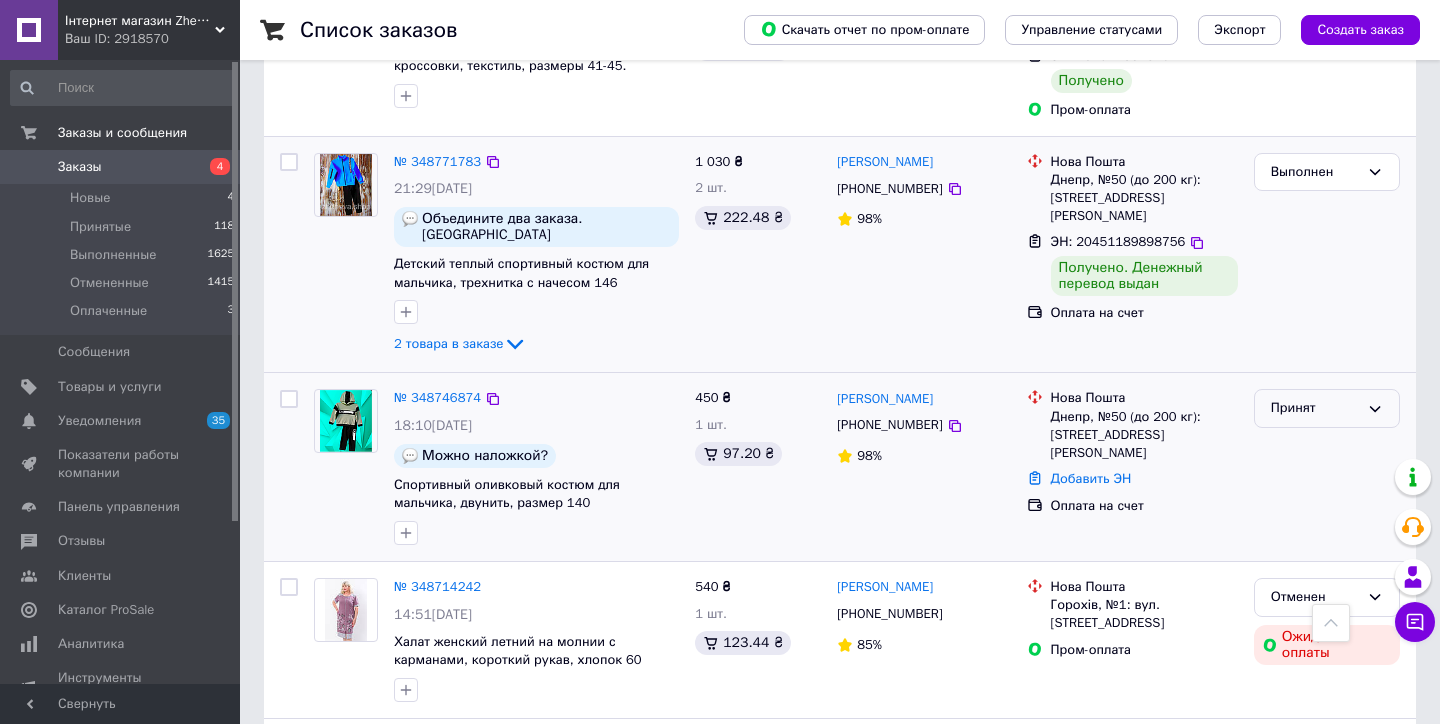 click 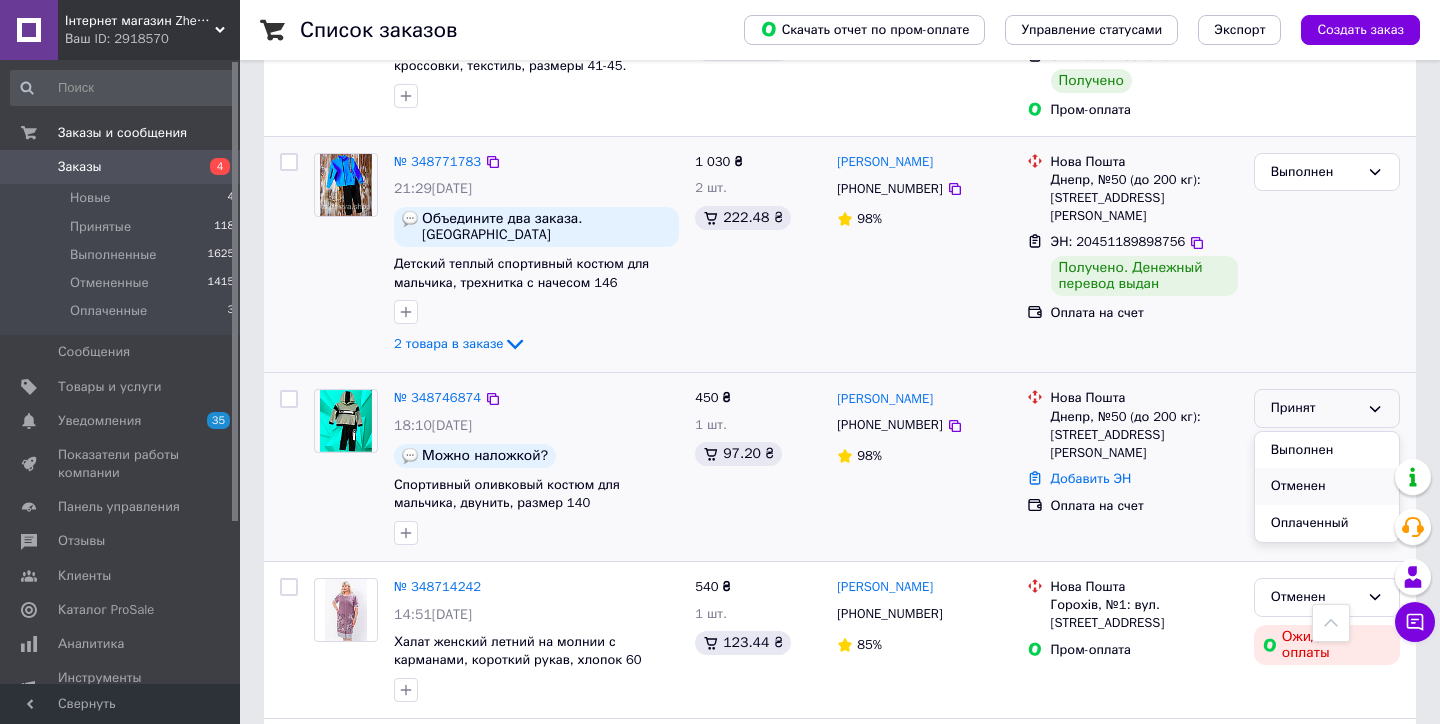 click on "Отменен" at bounding box center (1327, 486) 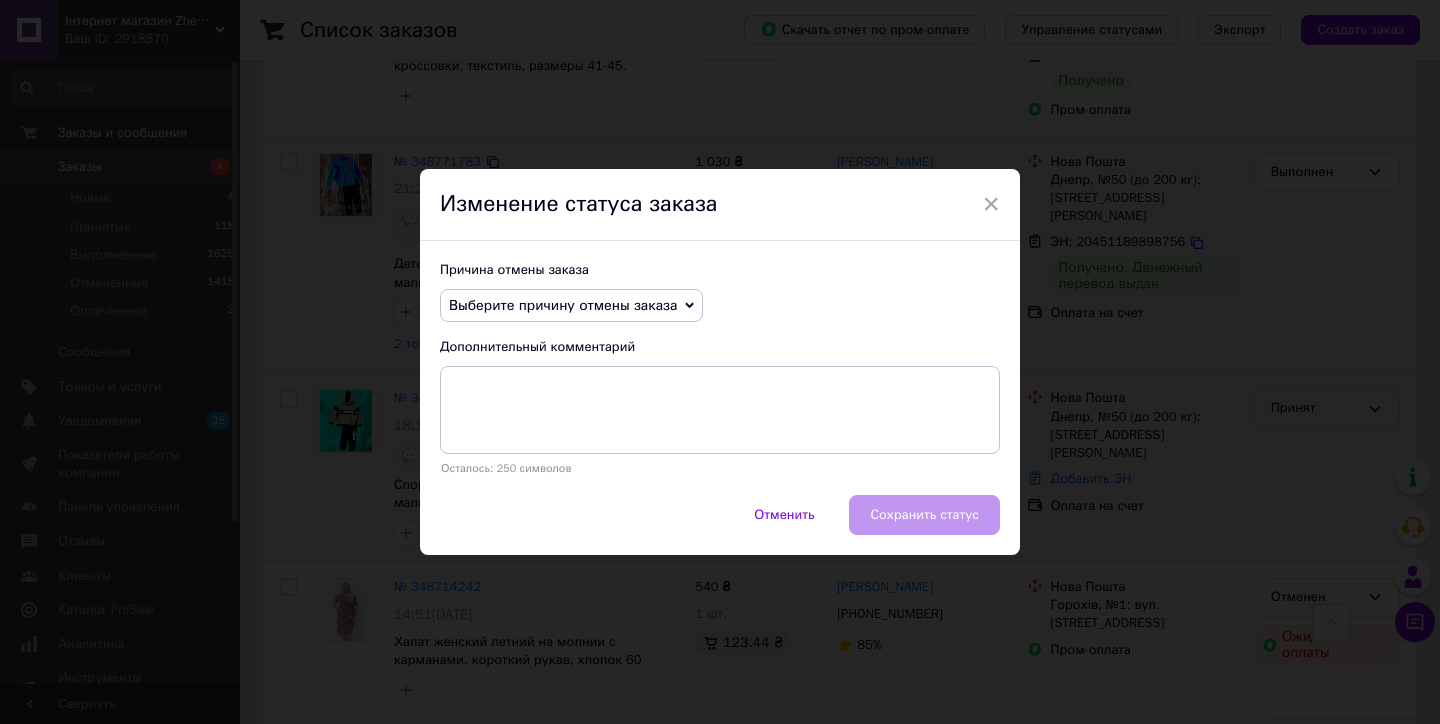 click 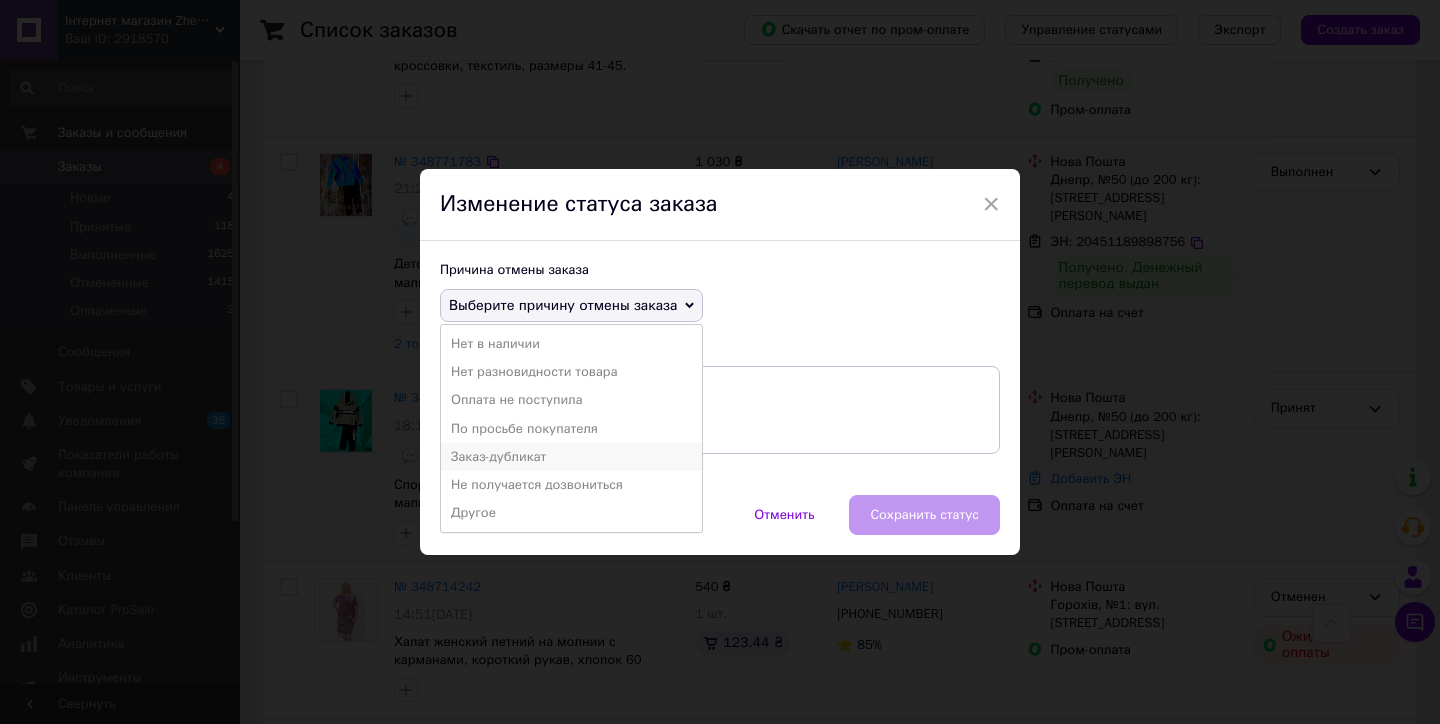 click on "Заказ-дубликат" at bounding box center (571, 457) 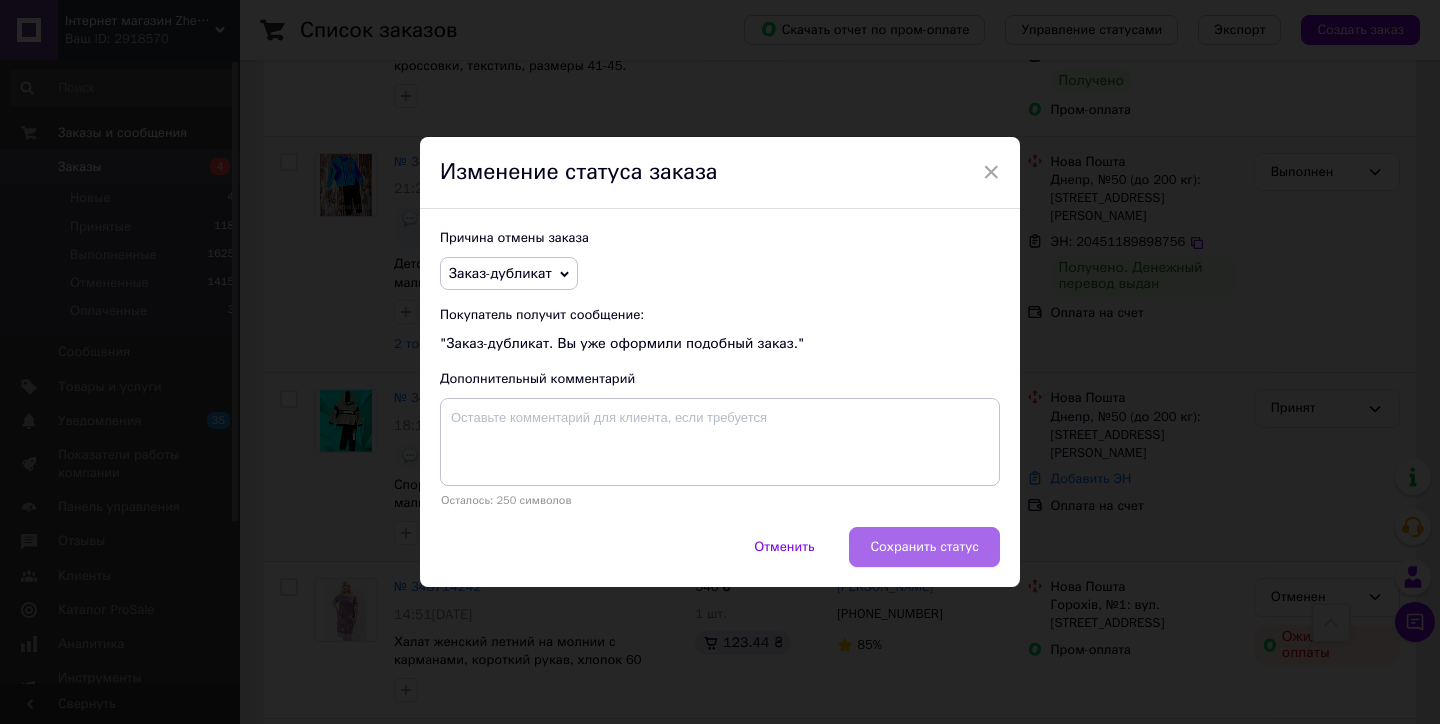 click on "Сохранить статус" at bounding box center (924, 547) 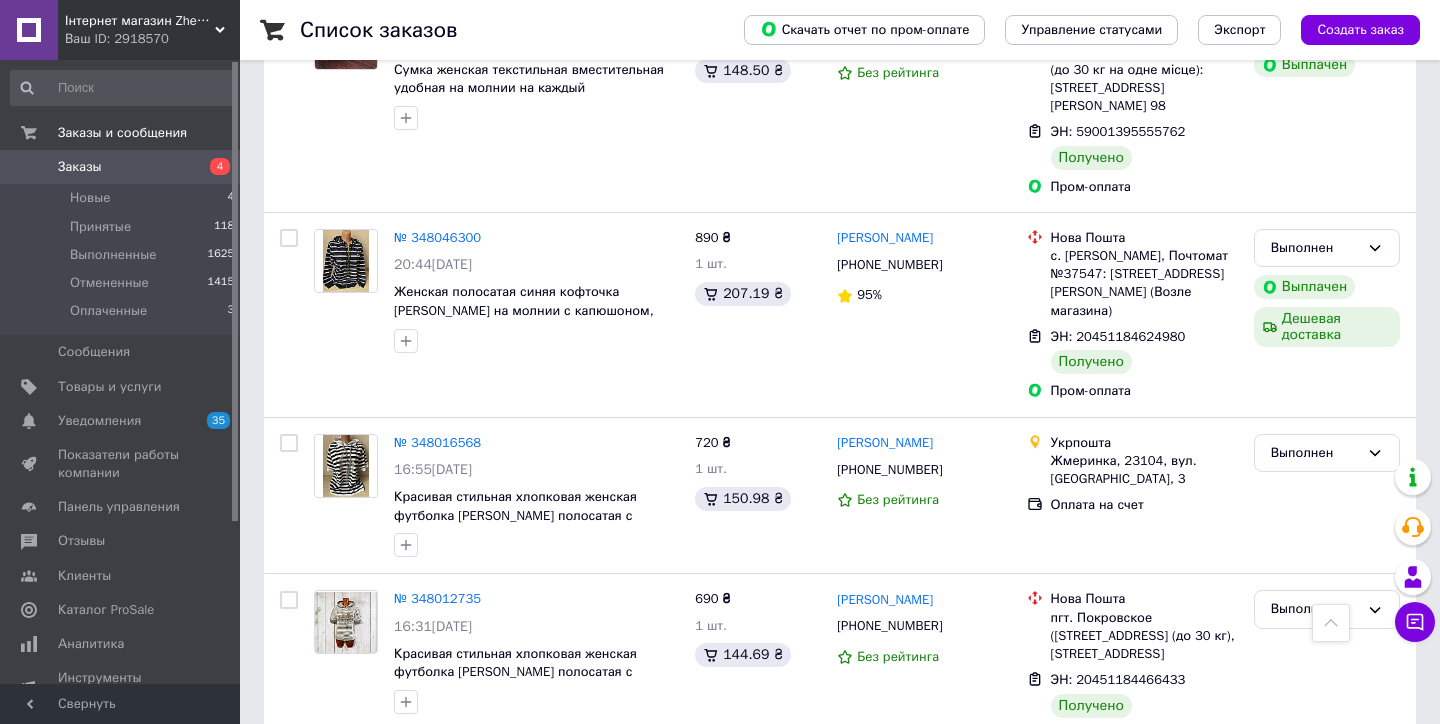 scroll, scrollTop: 3374, scrollLeft: 0, axis: vertical 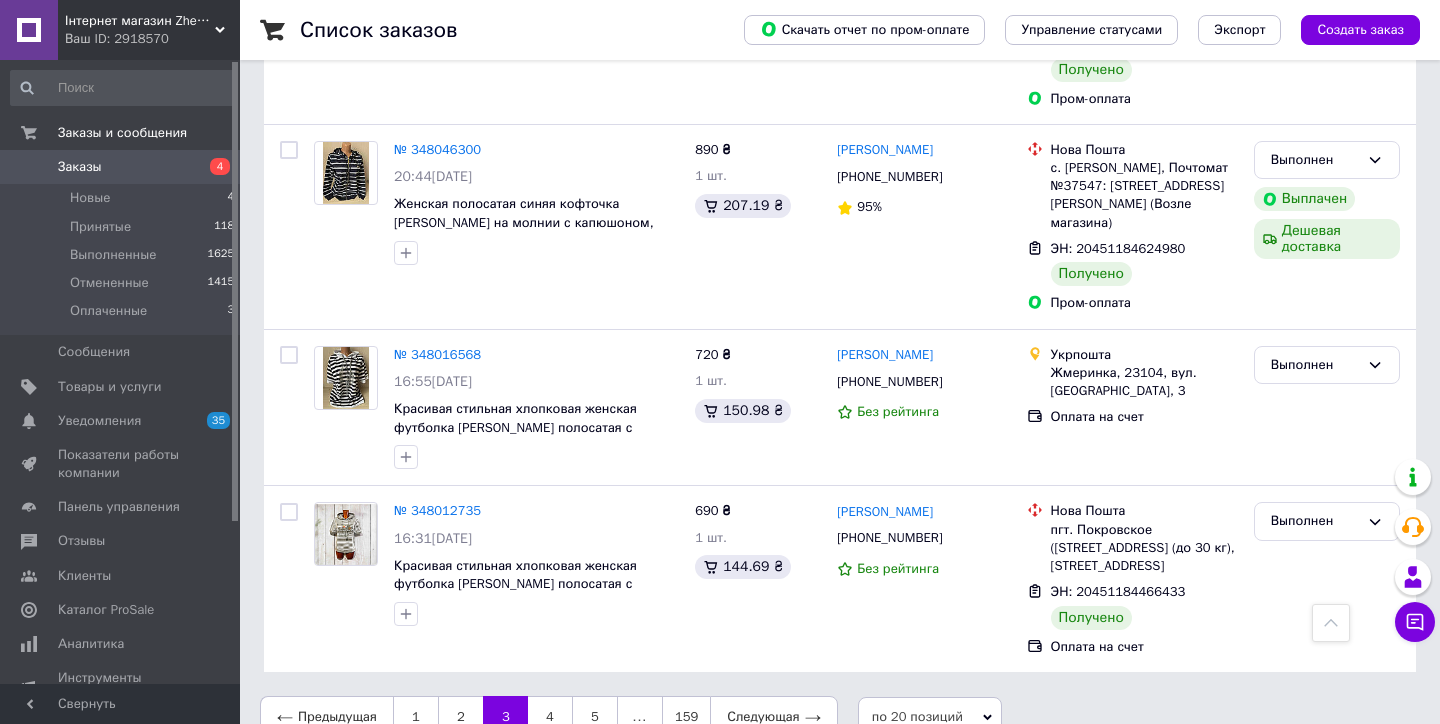 click on "Заказы" at bounding box center (121, 167) 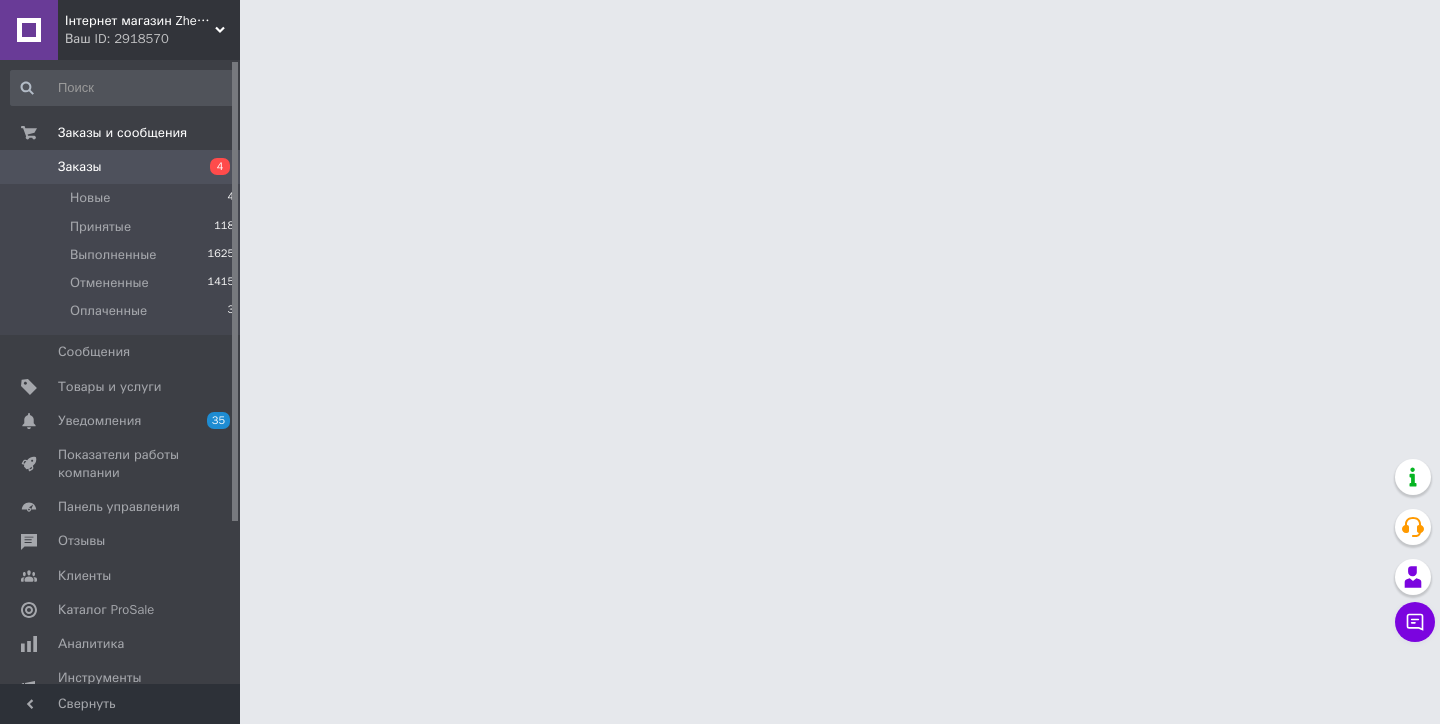 scroll, scrollTop: 0, scrollLeft: 0, axis: both 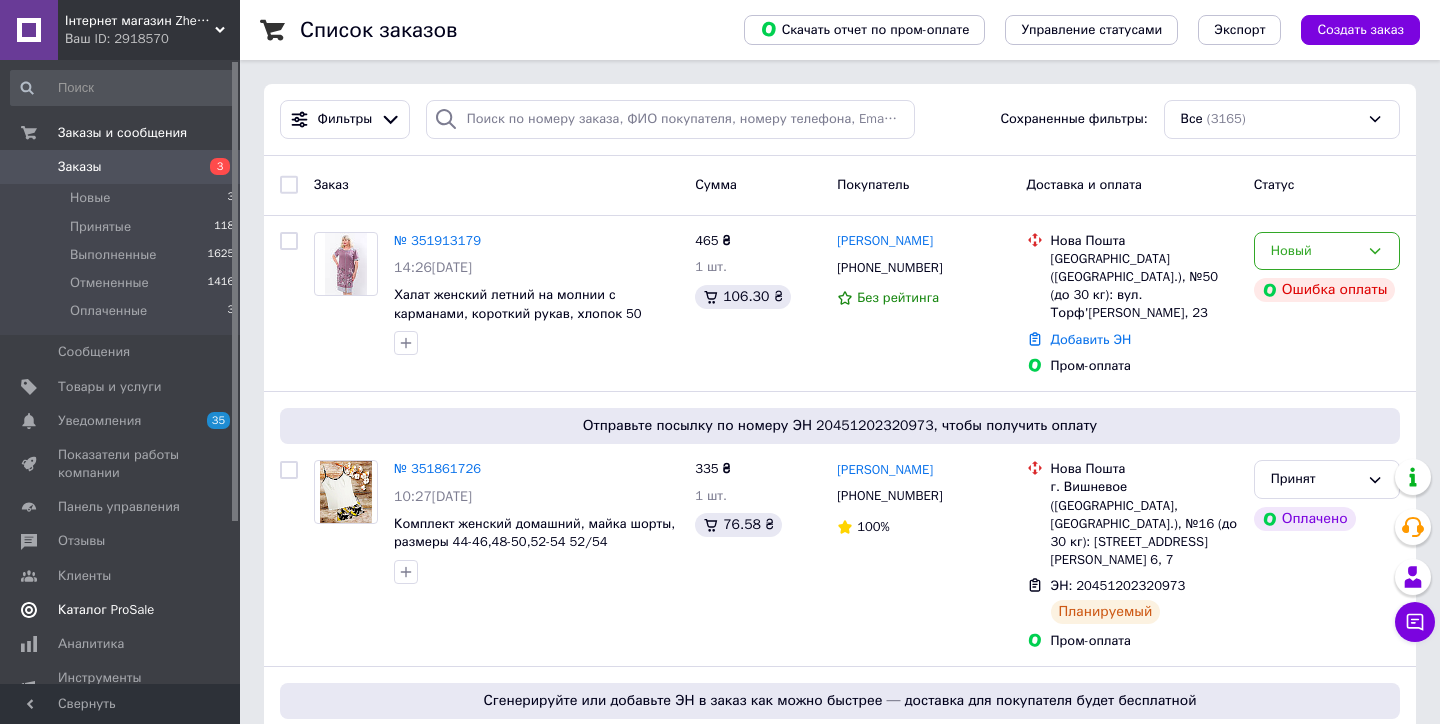 click on "Каталог ProSale" at bounding box center (106, 610) 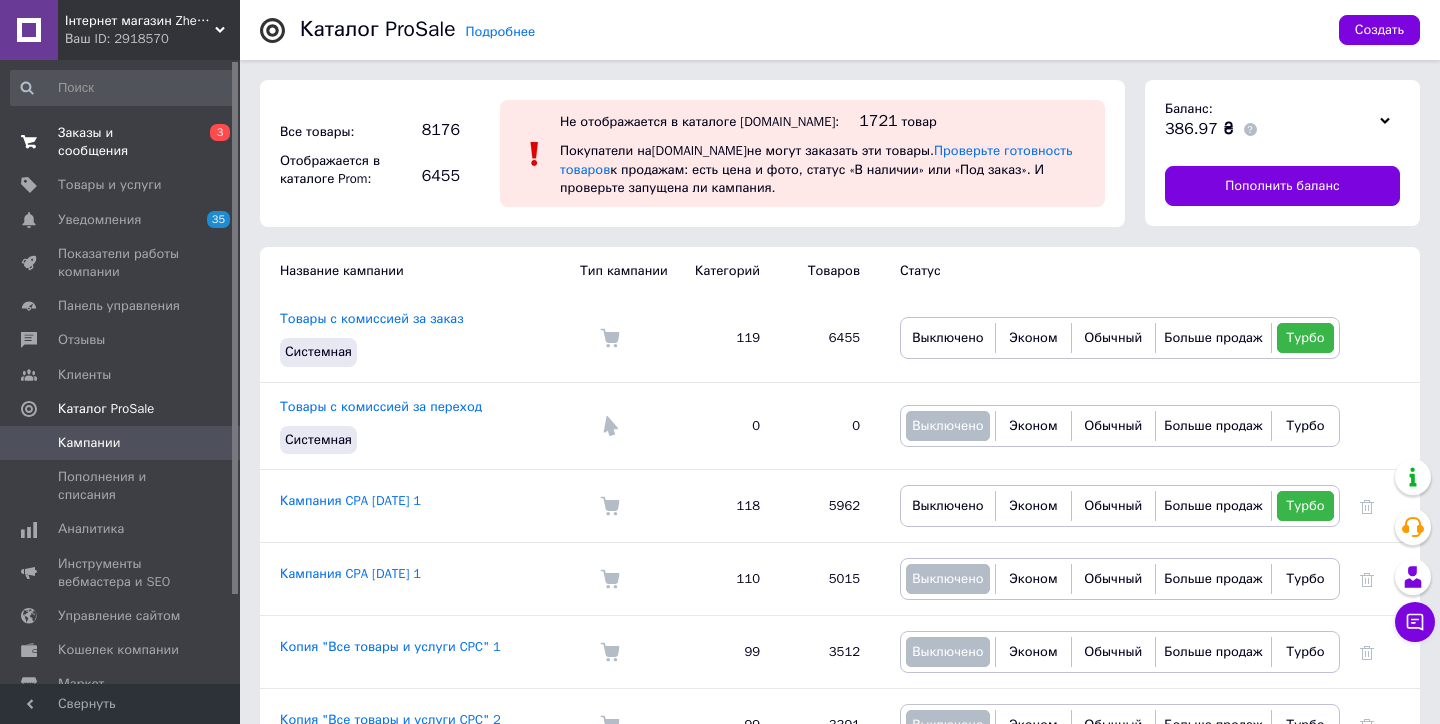 click on "Заказы и сообщения" at bounding box center [121, 142] 